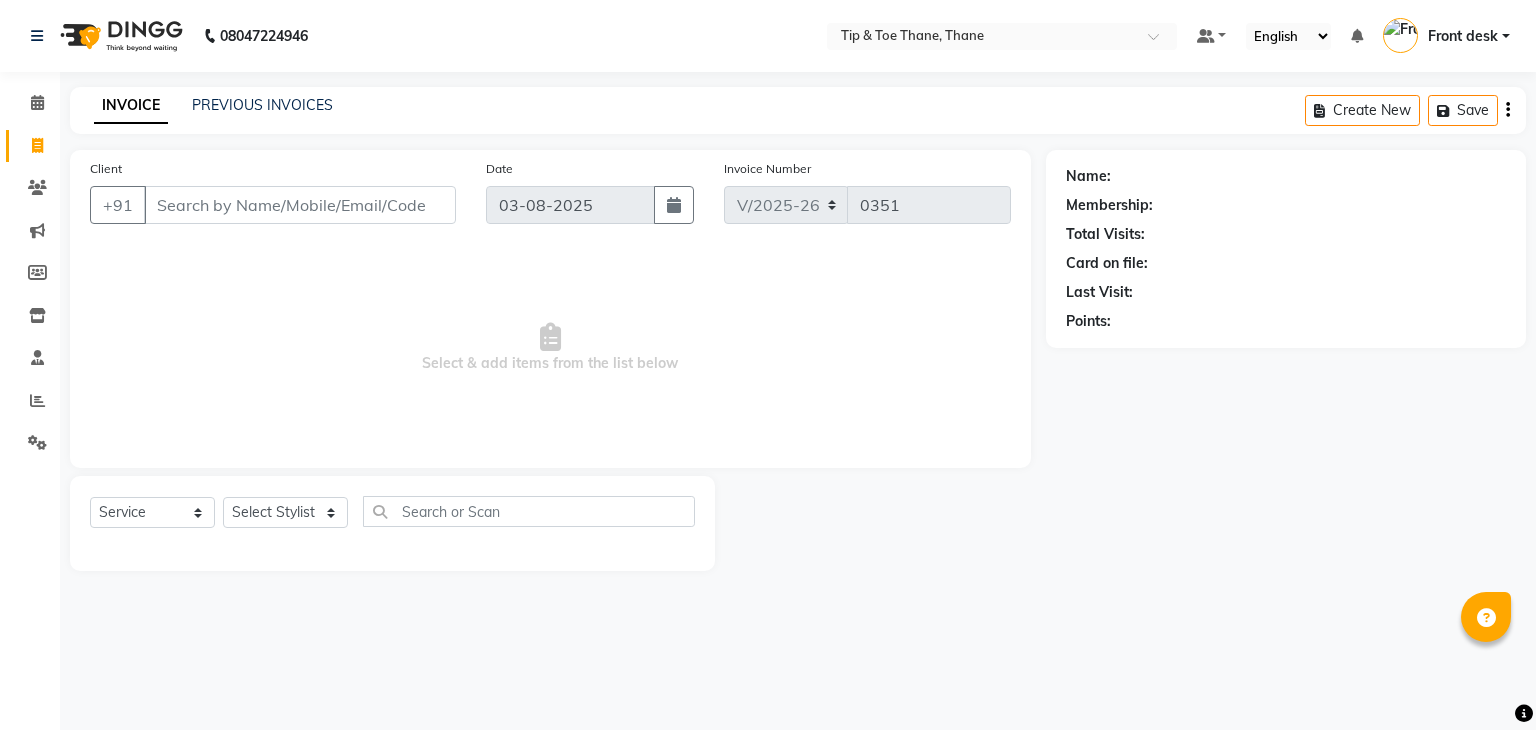 select on "5603" 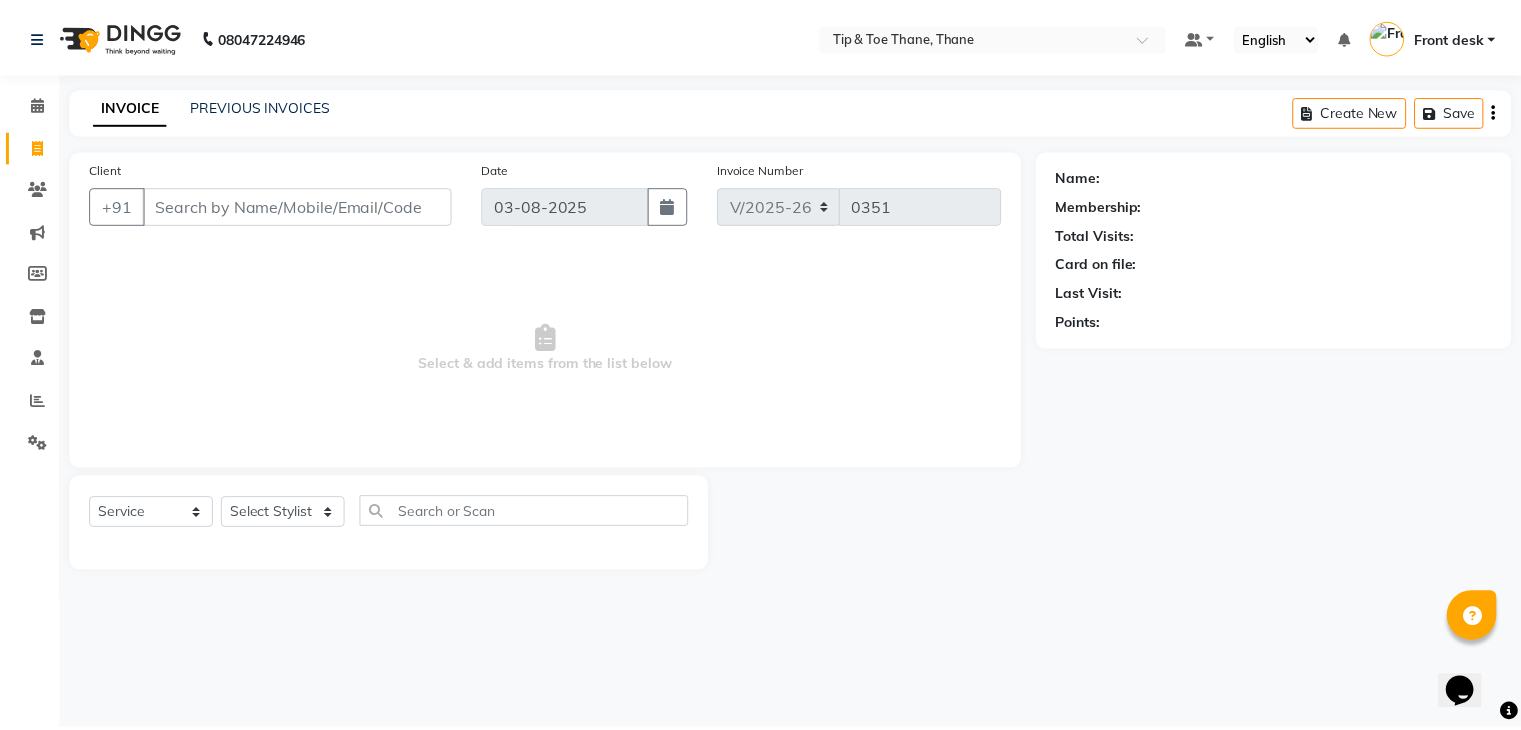 scroll, scrollTop: 0, scrollLeft: 0, axis: both 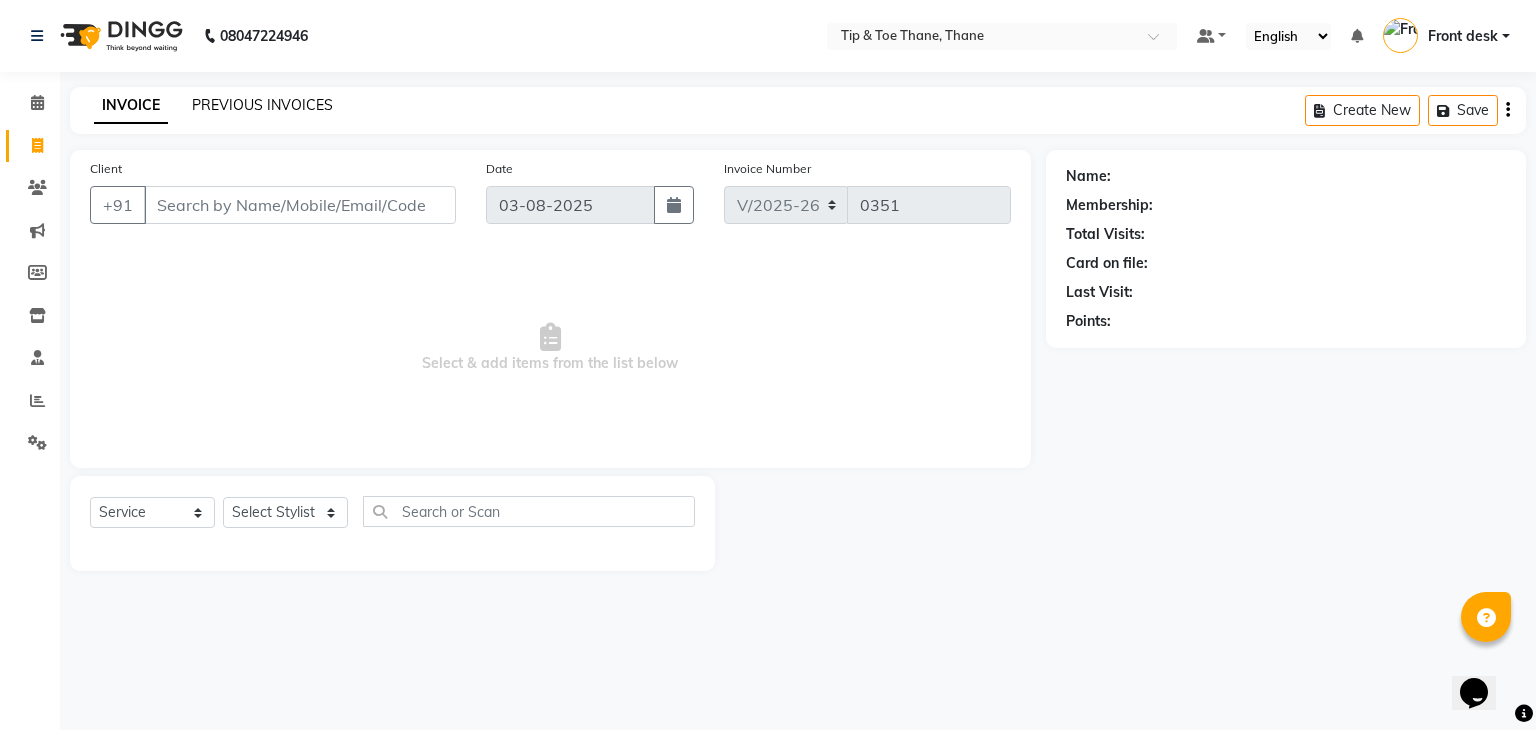 click on "PREVIOUS INVOICES" 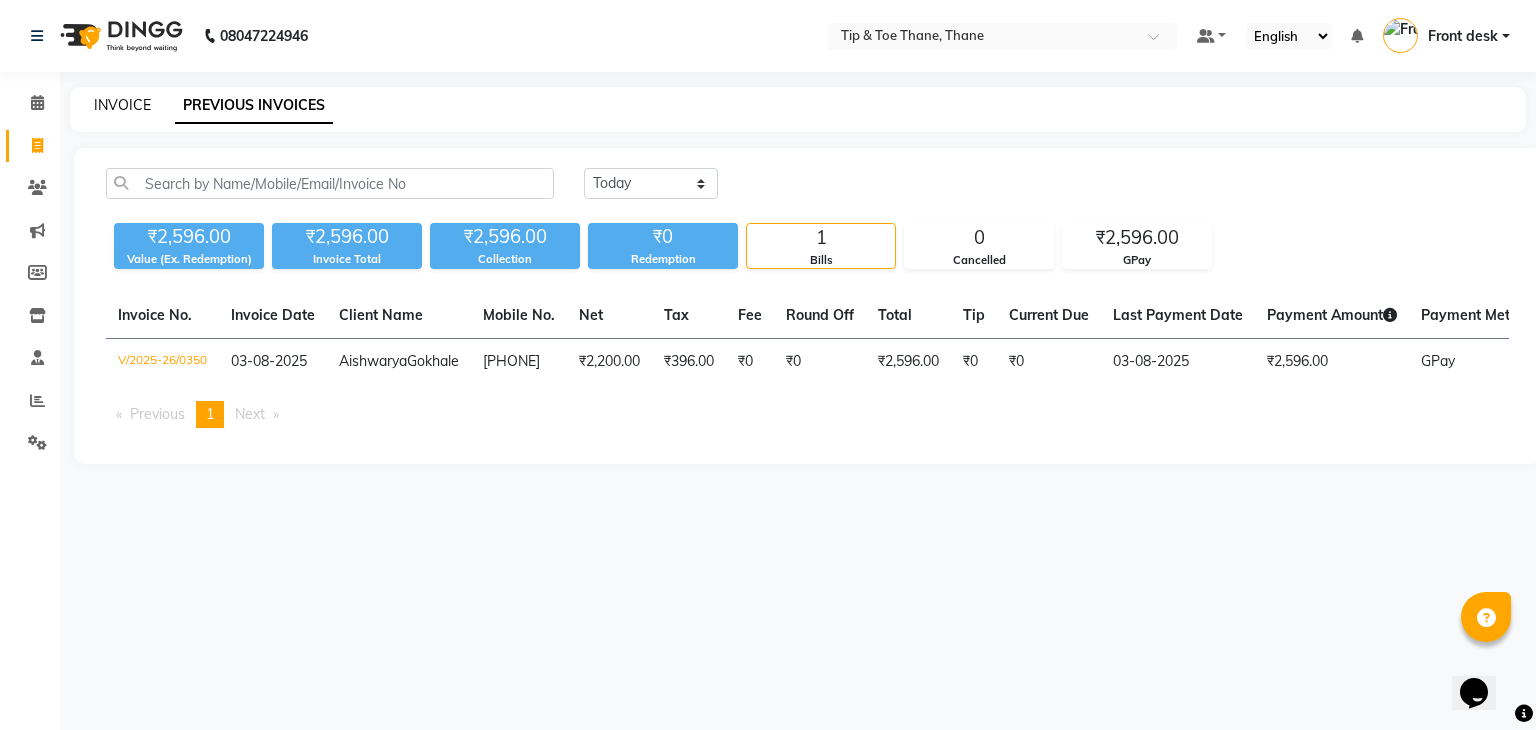 click on "INVOICE" 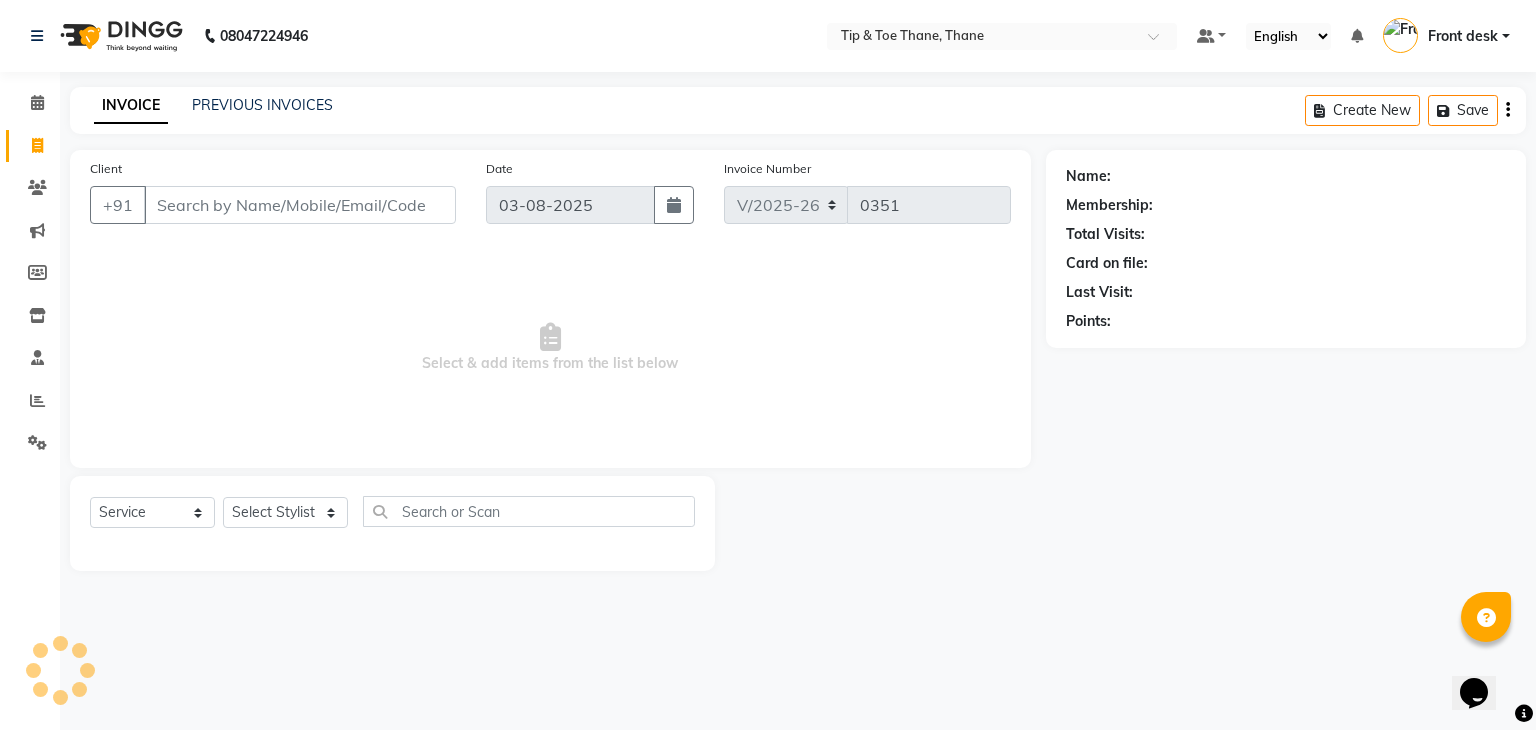 click on "Client" at bounding box center [300, 205] 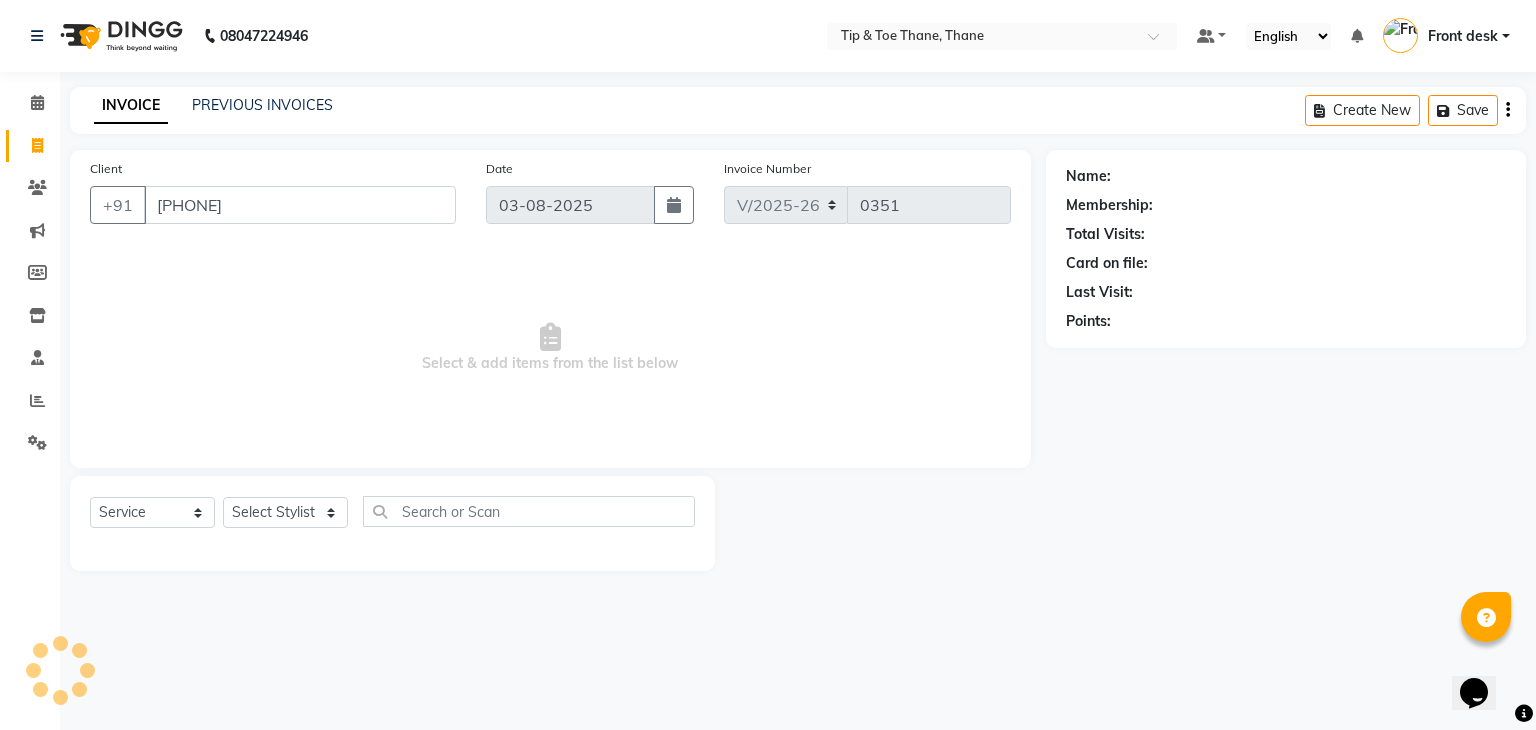 type on "[PHONE]" 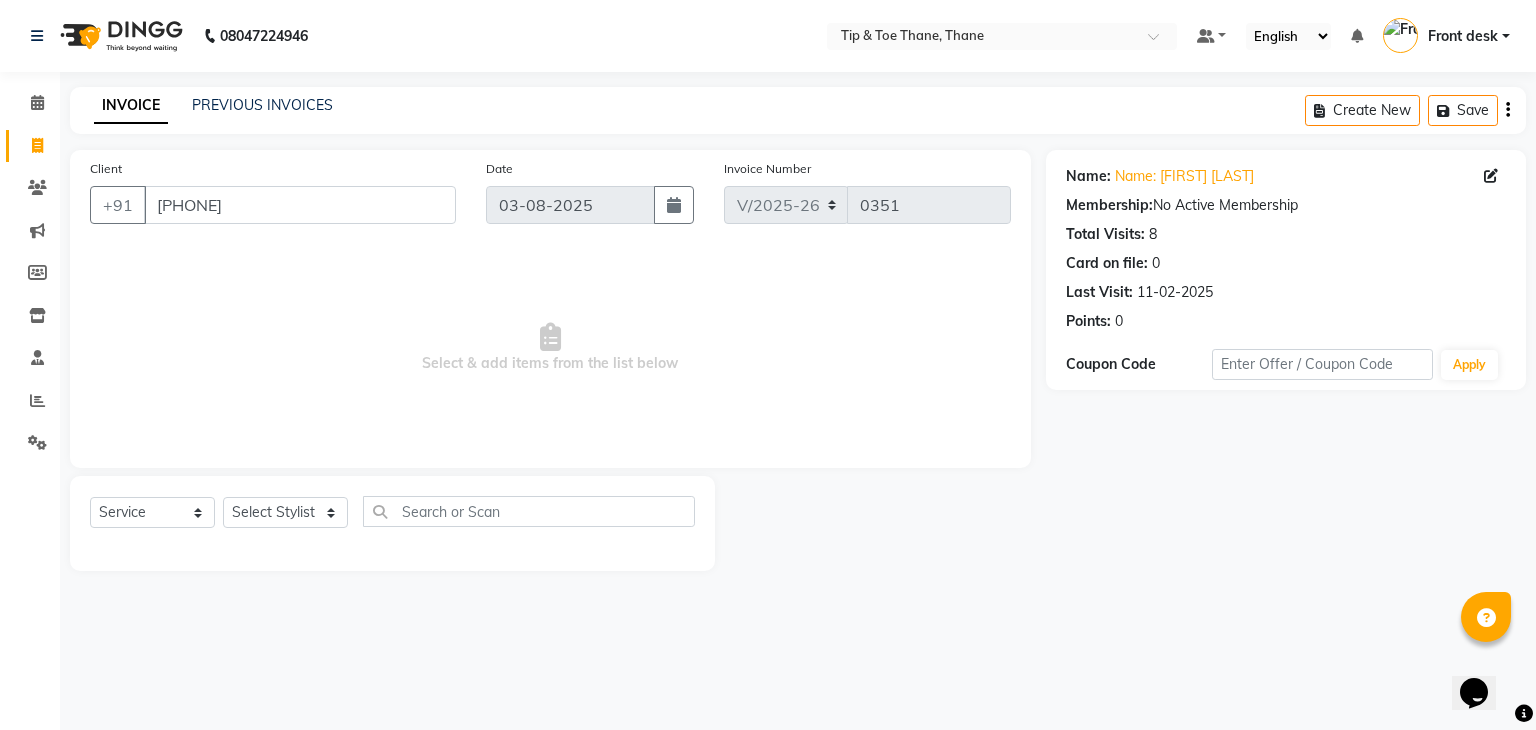 click on "Select  Service  Product  Membership  Package Voucher Prepaid Gift Card  Select Stylist Dhanashree Front desk General Hemant Munna Noor Pooja Pooja  micro Priya Rakesh Sanjay Sehna Ma'am Shamim Vidhi" 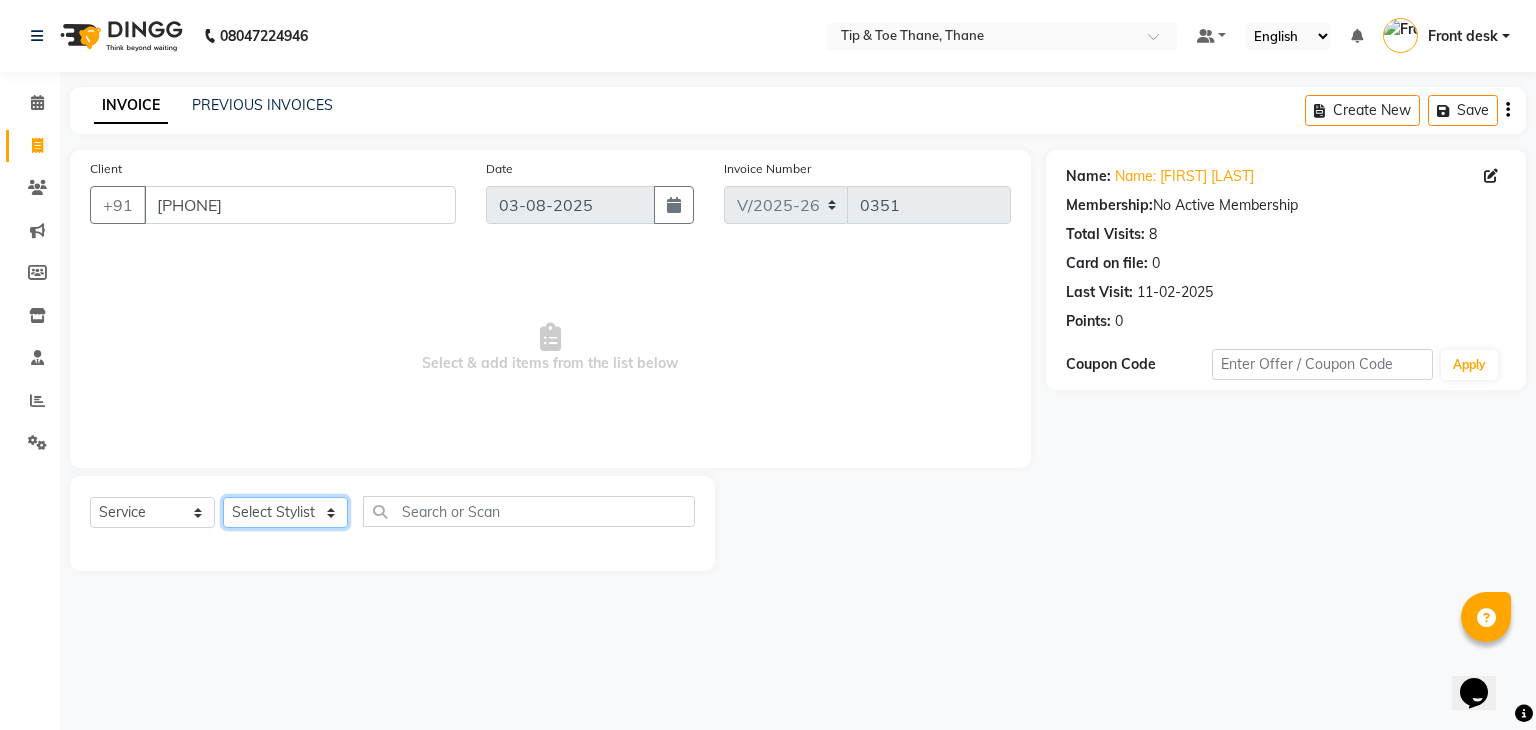 click on "Select Stylist Dhanashree Front desk General Hemant Munna Noor Pooja Pooja  micro Priya Rakesh Sanjay Sehna Ma'am Shamim Vidhi" 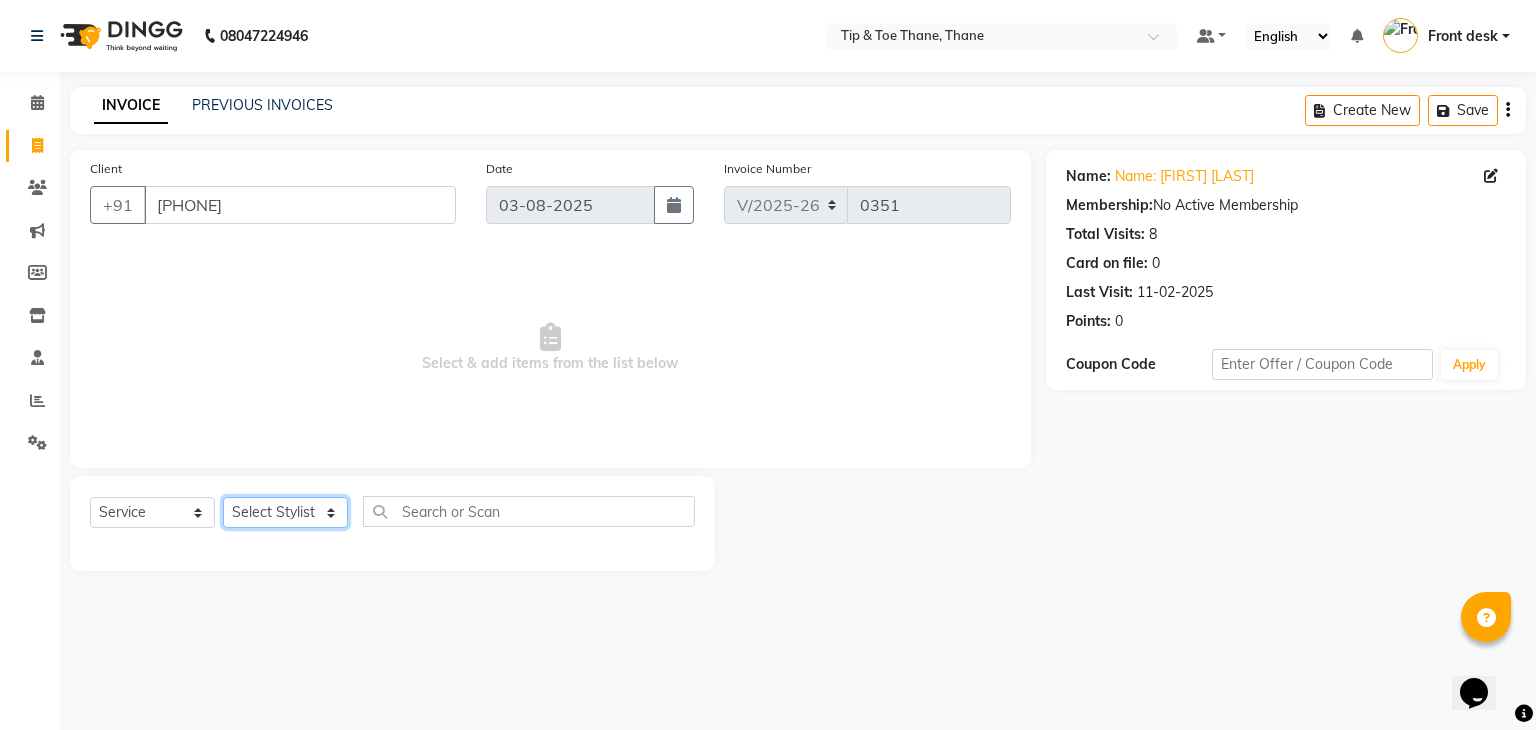 select on "63270" 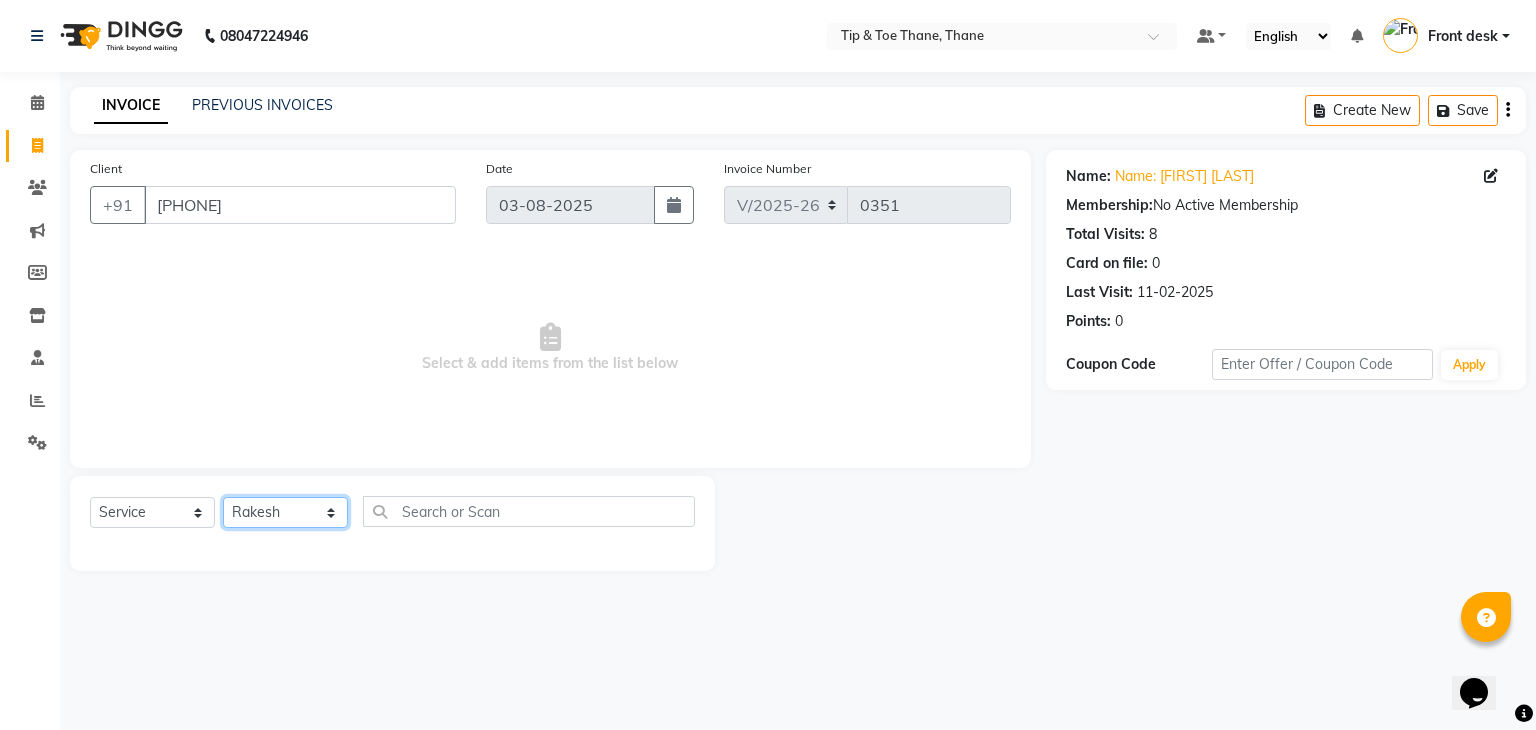 click on "Select Stylist Dhanashree Front desk General Hemant Munna Noor Pooja Pooja  micro Priya Rakesh Sanjay Sehna Ma'am Shamim Vidhi" 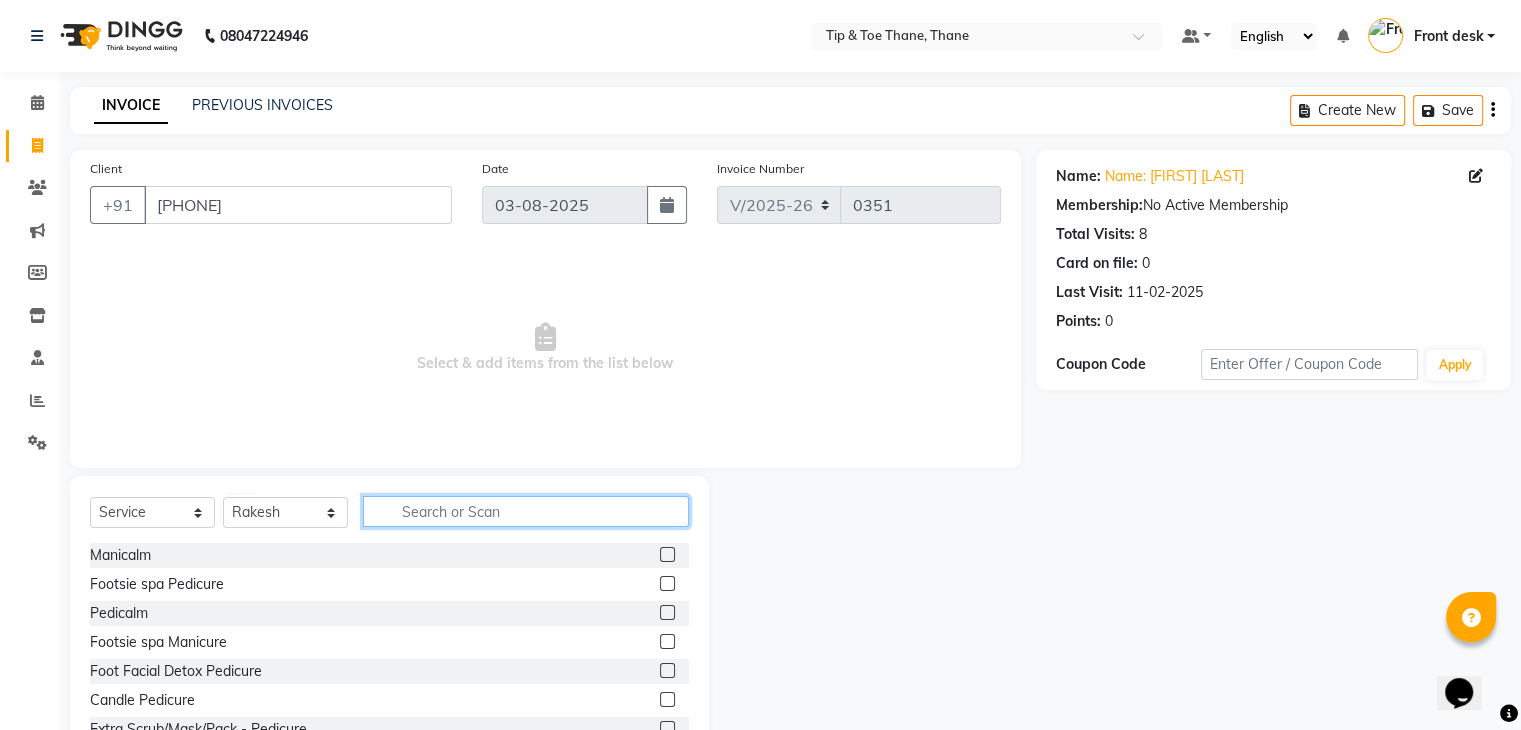 click 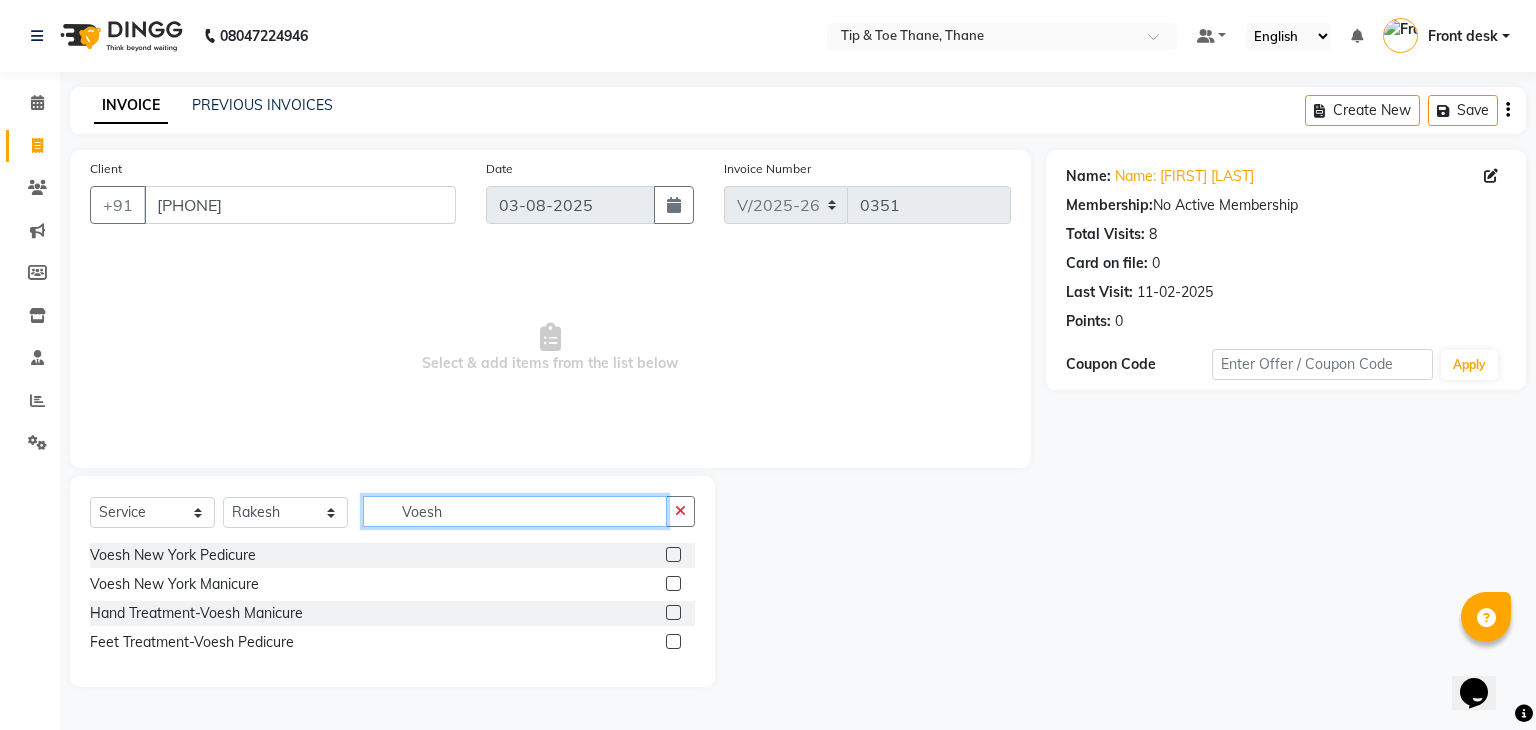 type on "Voesh" 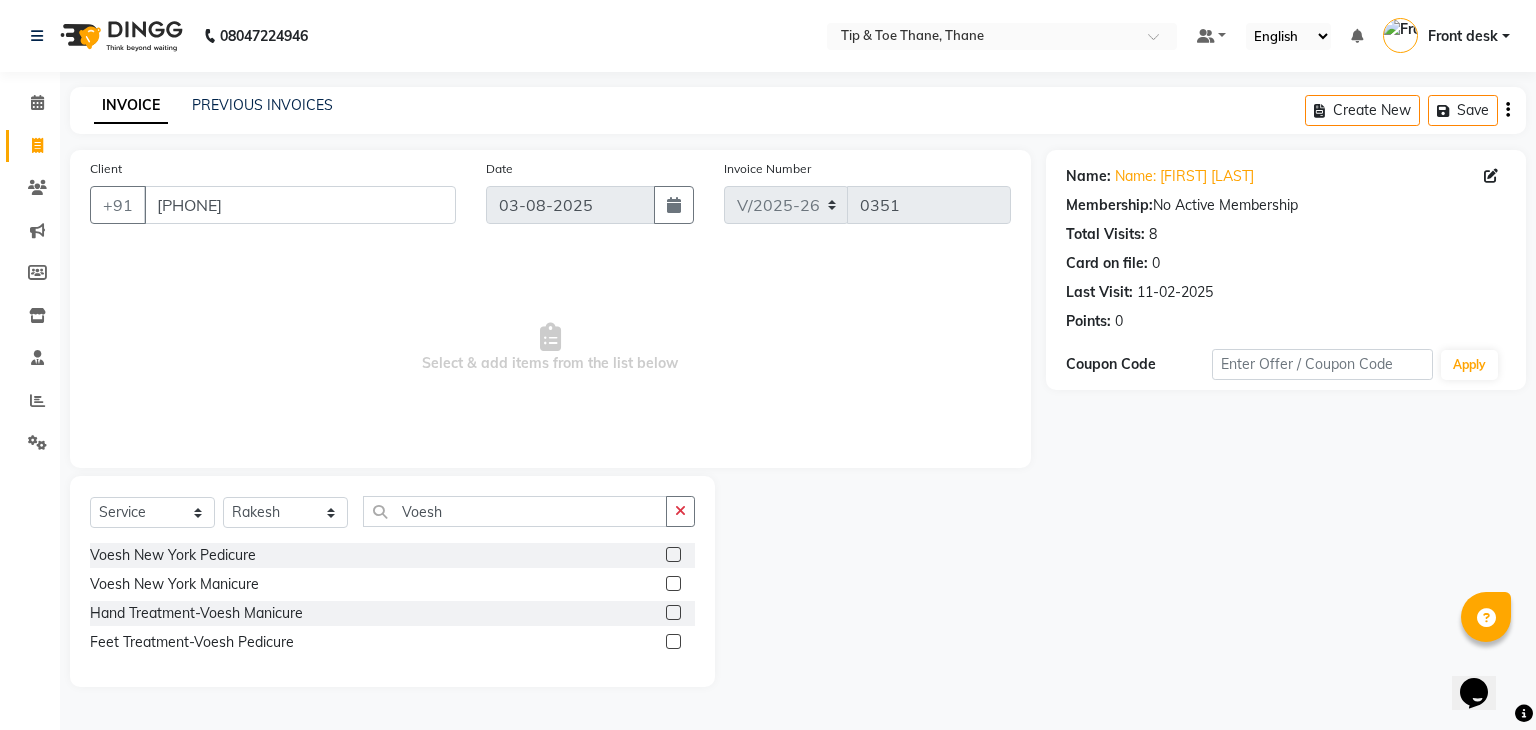 click on "Voesh New York Pedicure" 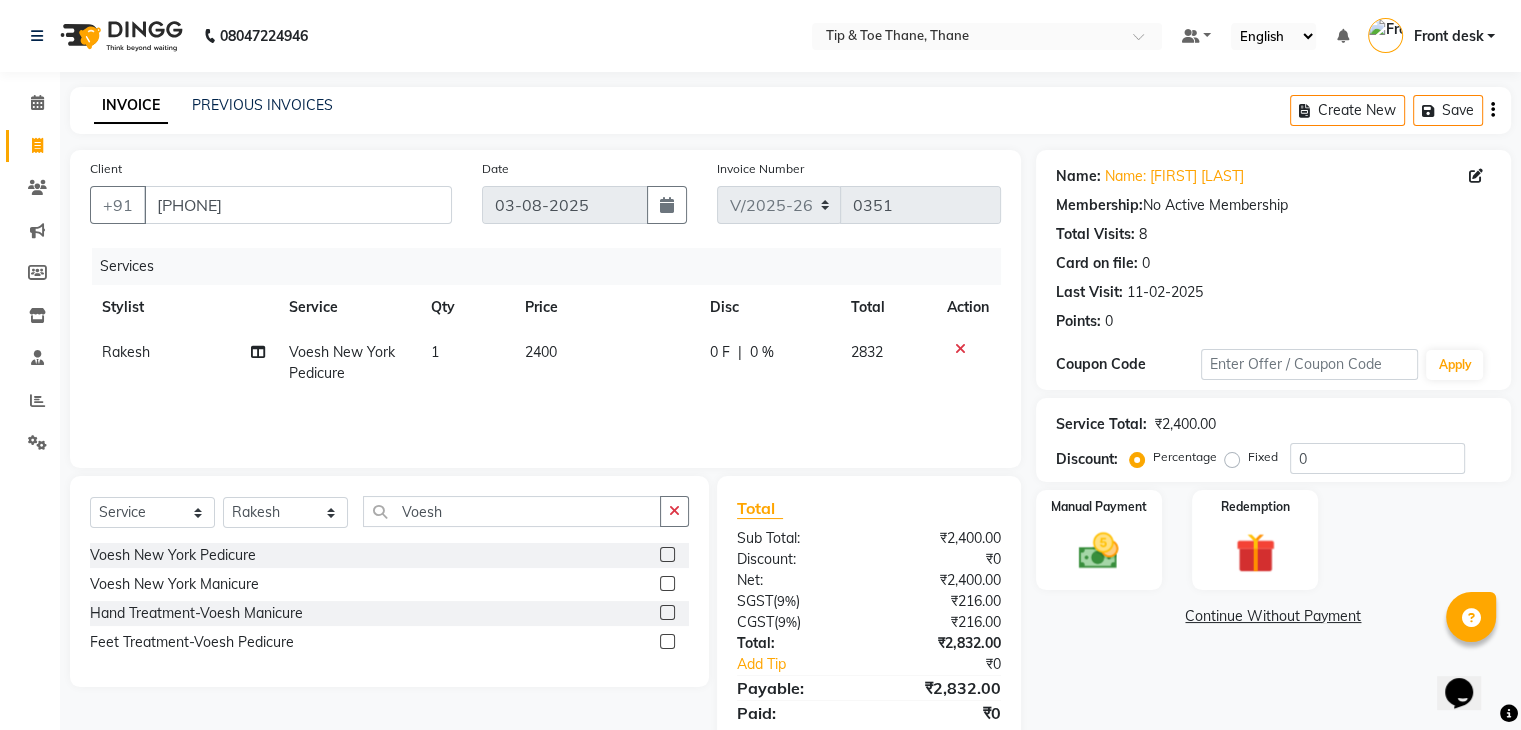 checkbox on "false" 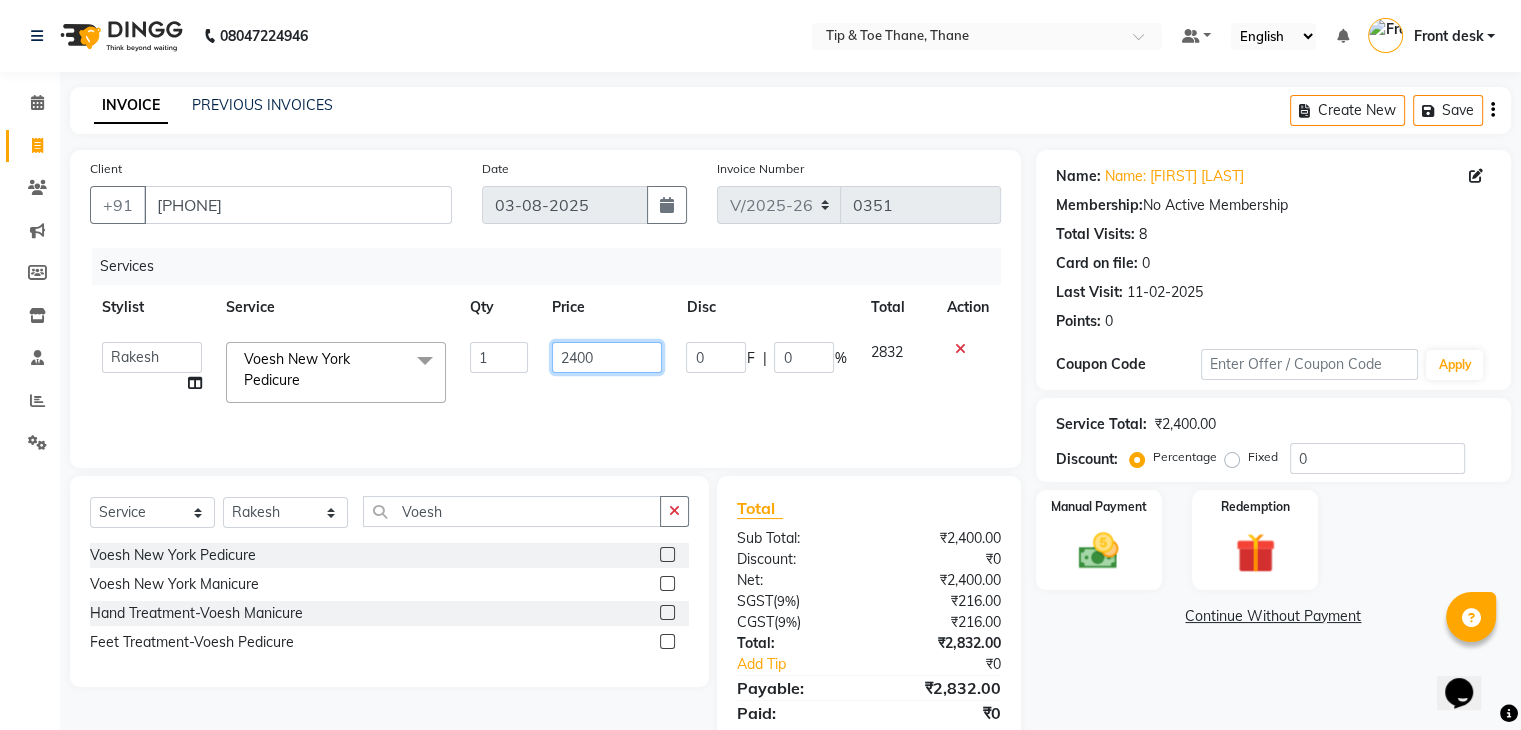 drag, startPoint x: 604, startPoint y: 352, endPoint x: 328, endPoint y: 351, distance: 276.0018 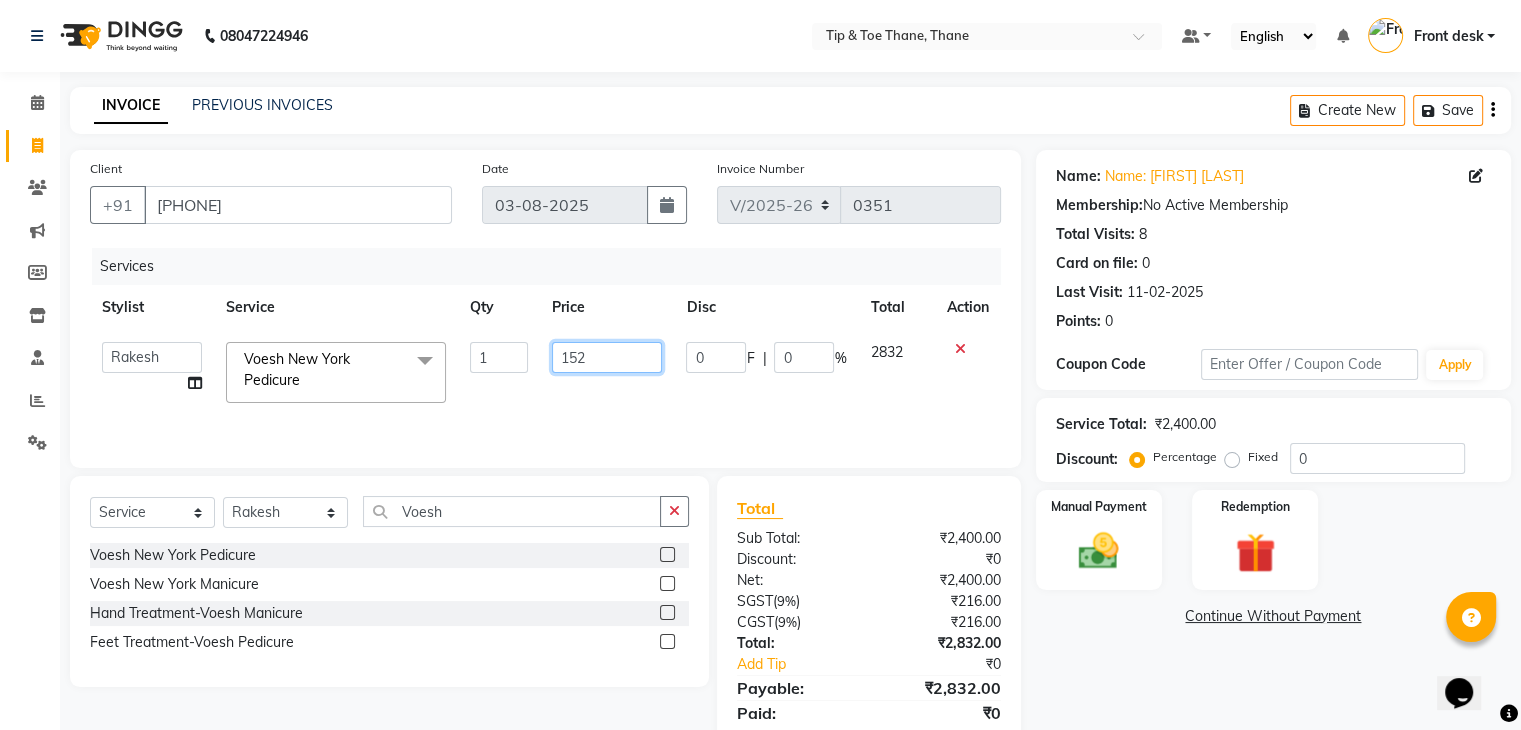 type on "1525" 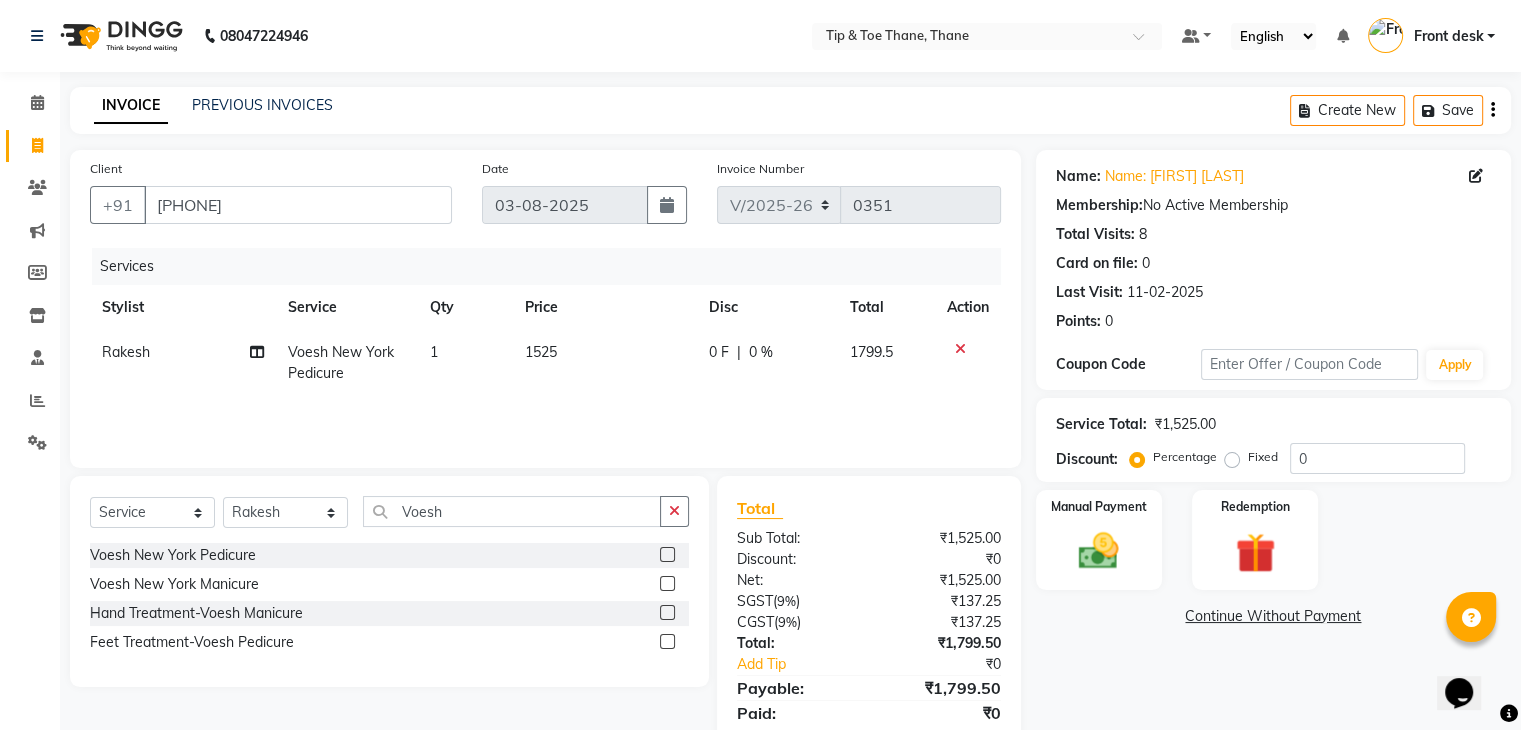 click on "Services Stylist Service Qty Price Disc Total Action Rakesh Voesh New York Pedicure 1 1525 0 F | 0 % 1799.5" 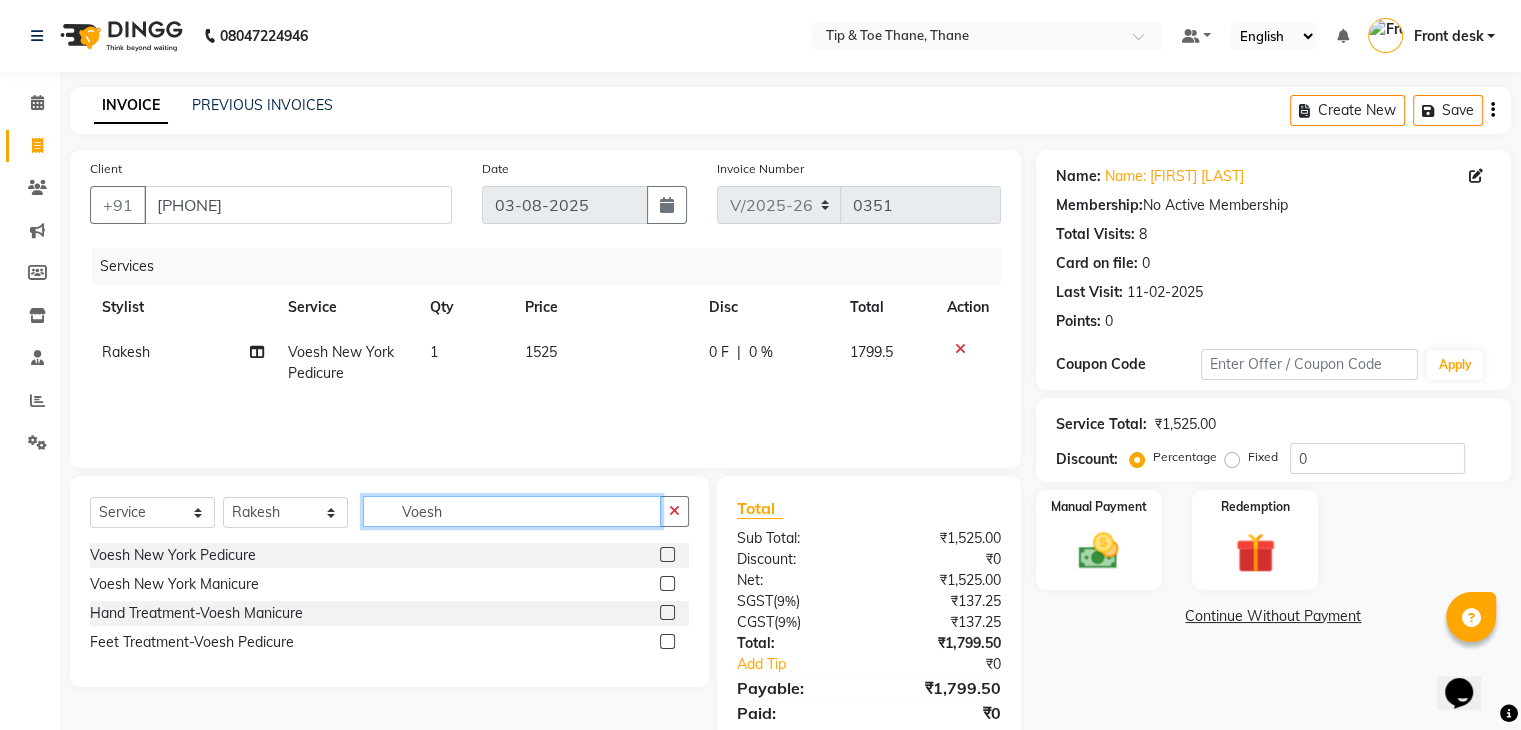 click on "Voesh" 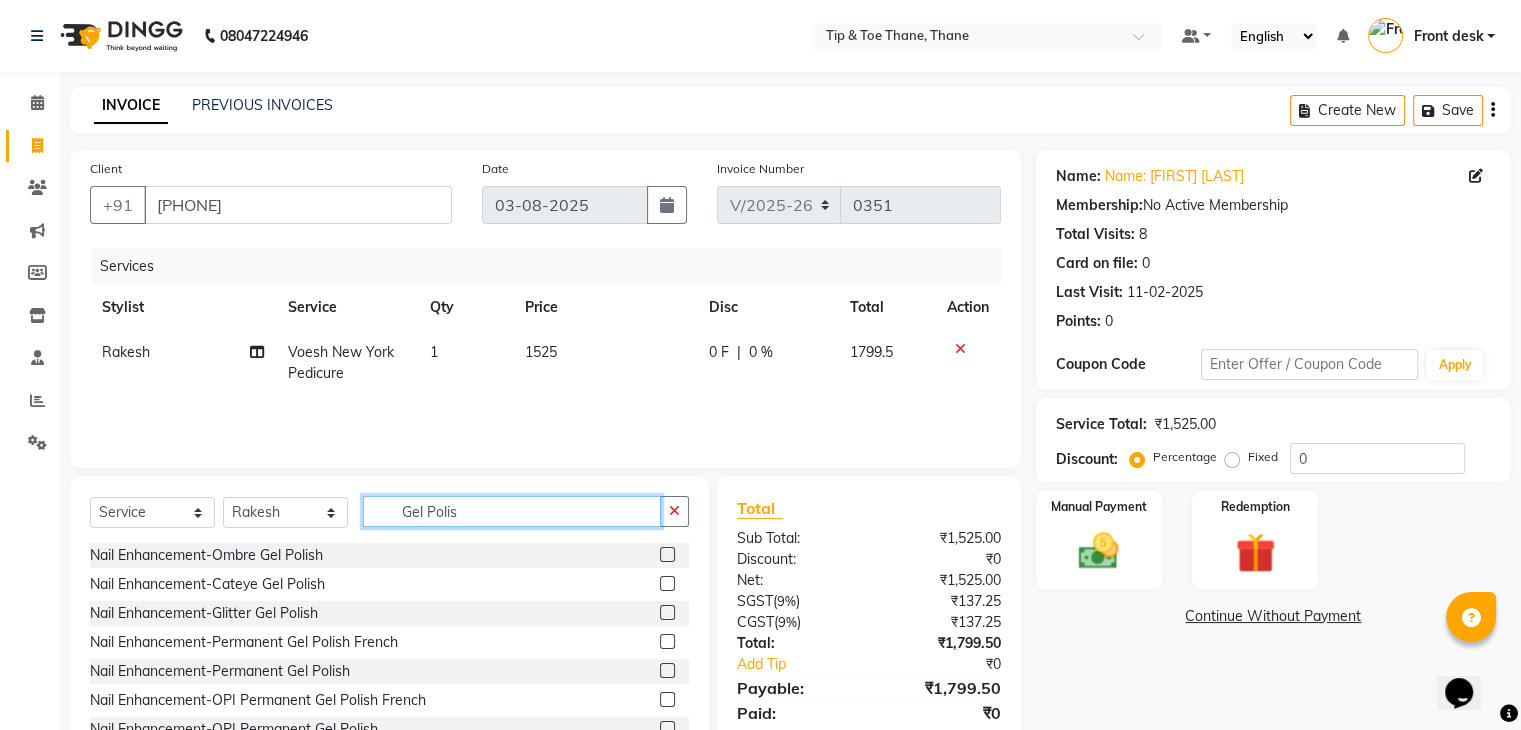 type on "Gel Polis" 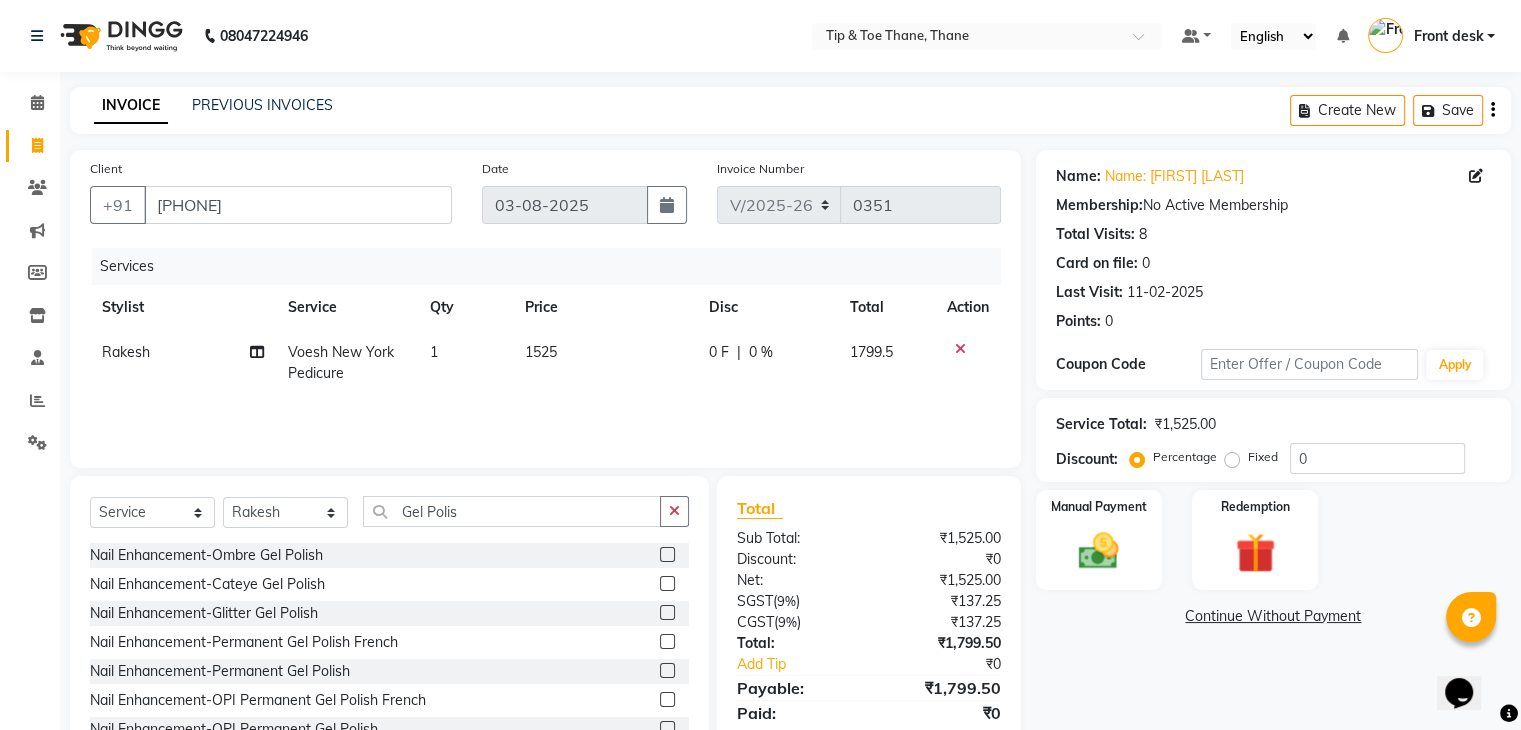 click 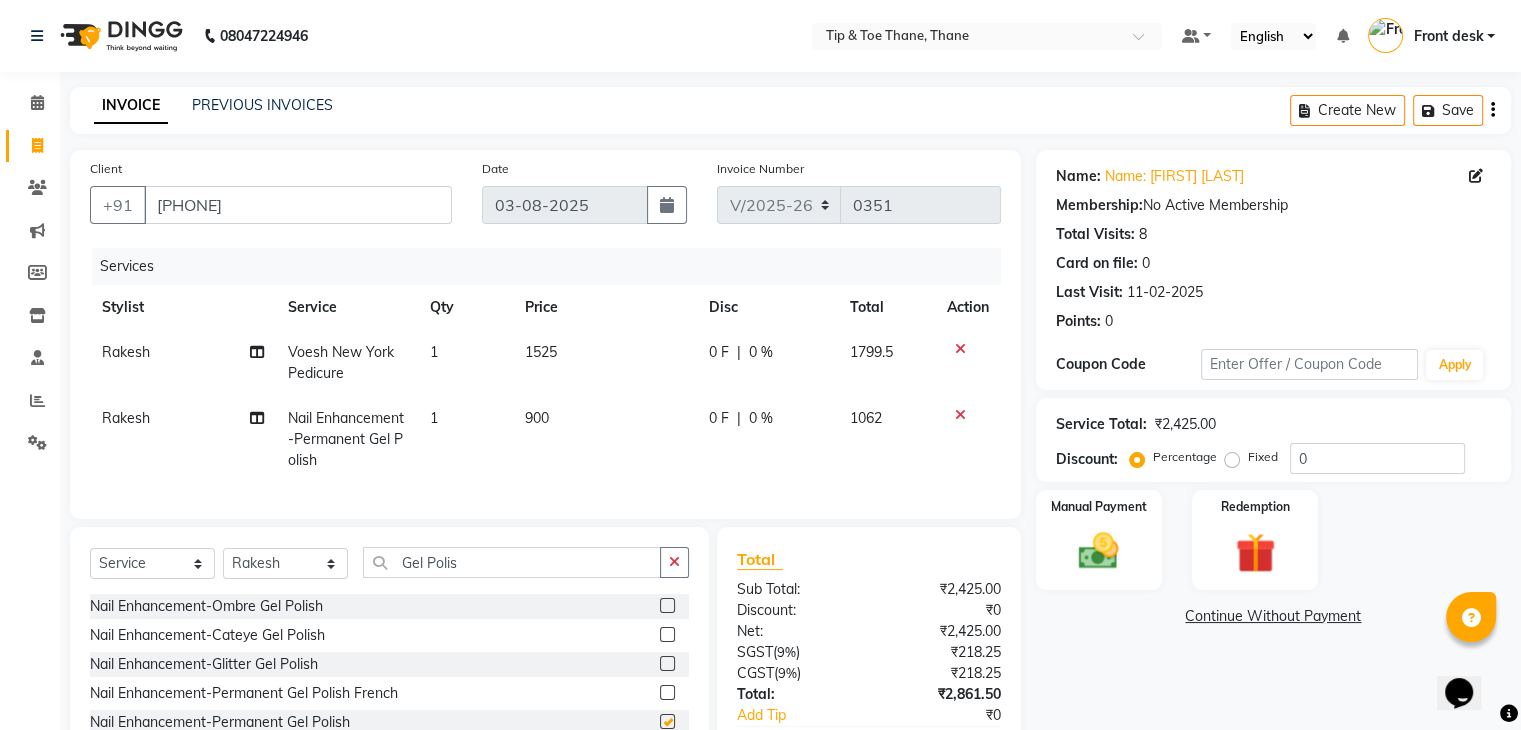 checkbox on "false" 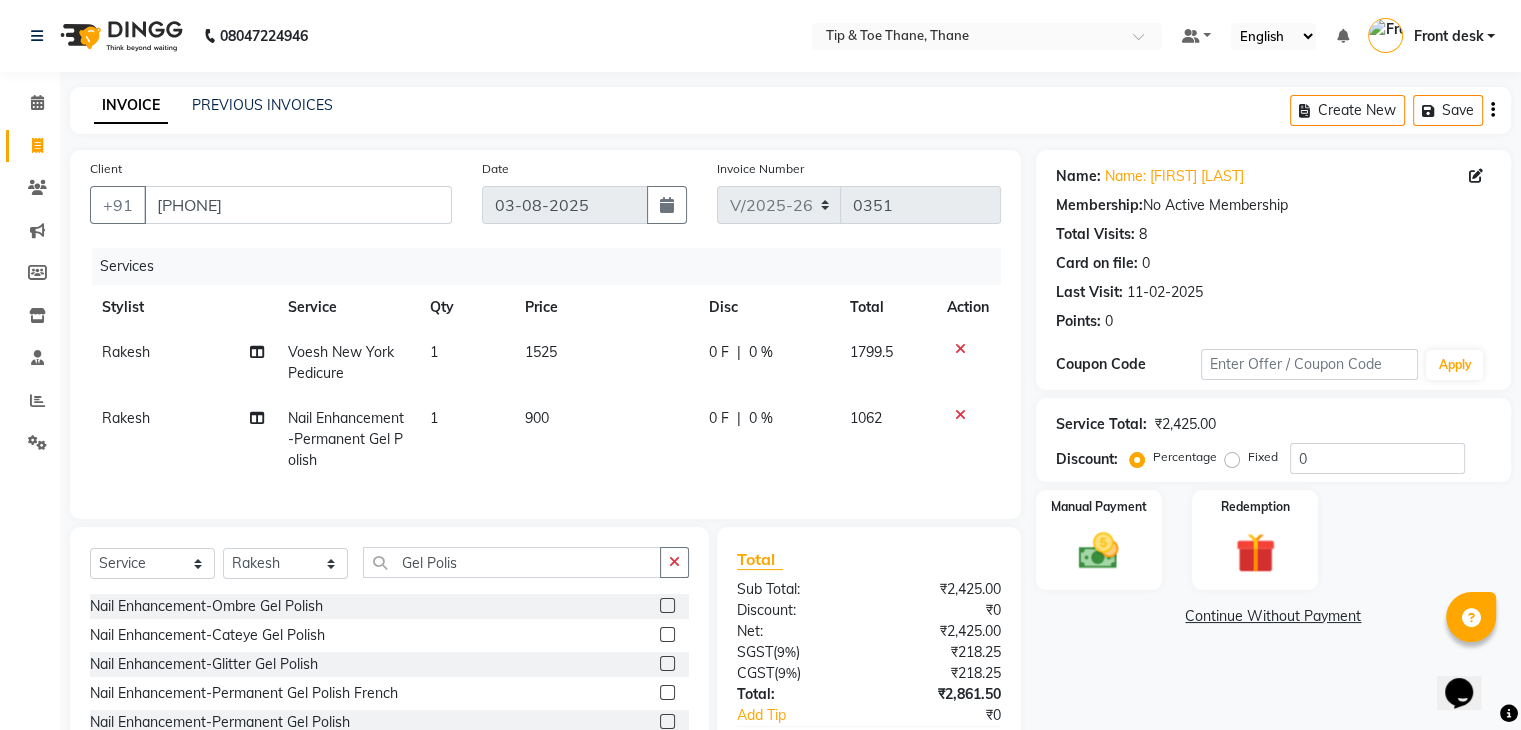 click on "900" 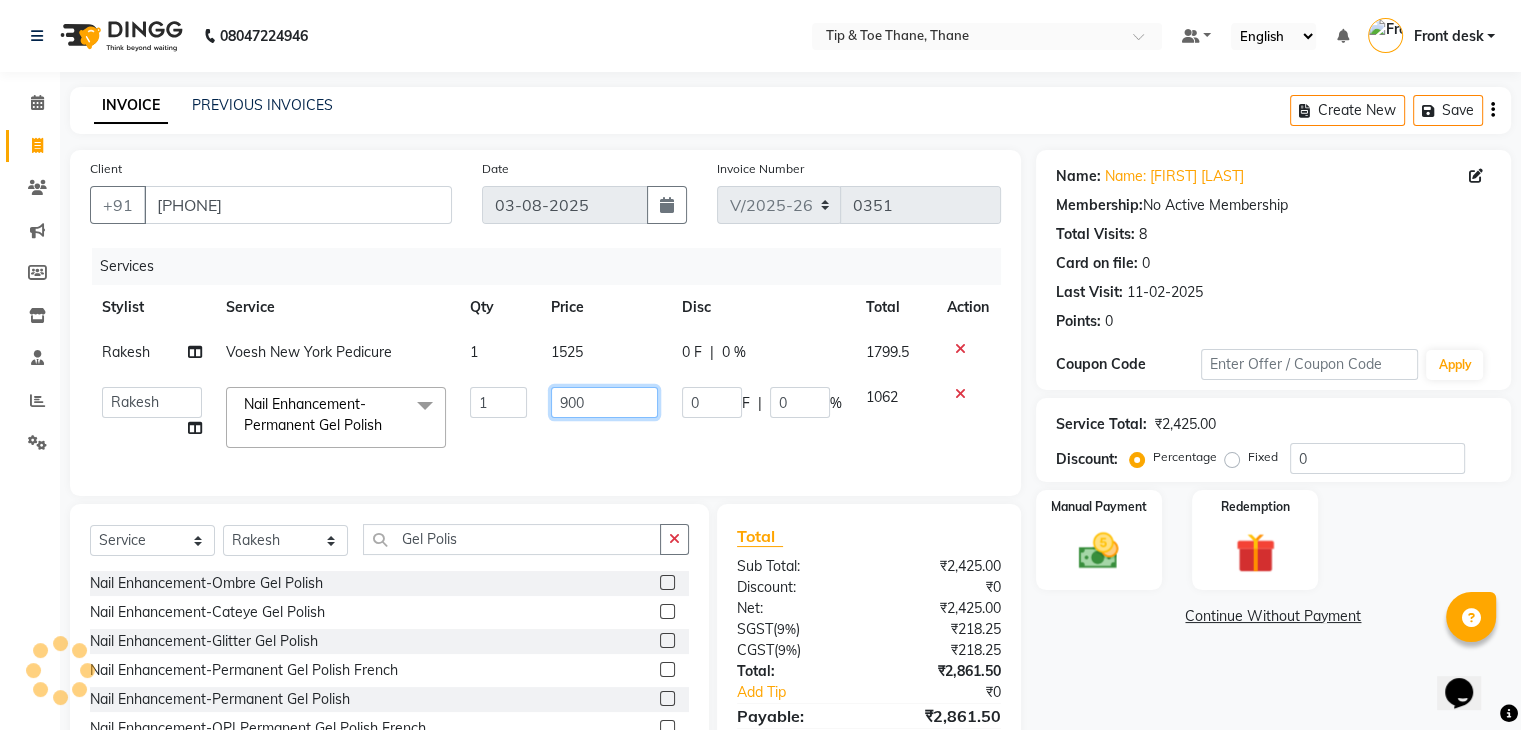 drag, startPoint x: 597, startPoint y: 404, endPoint x: 513, endPoint y: 398, distance: 84.21401 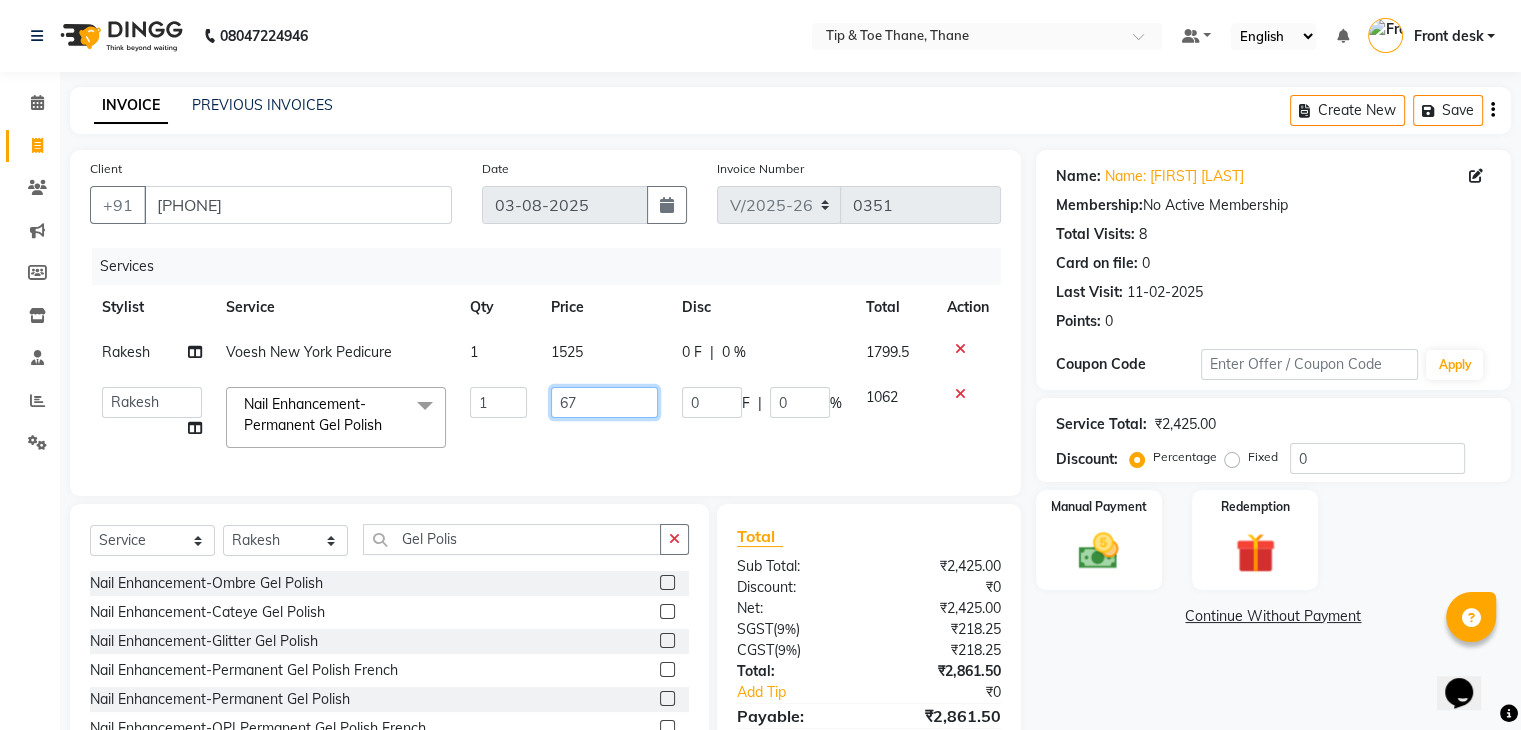 type on "678" 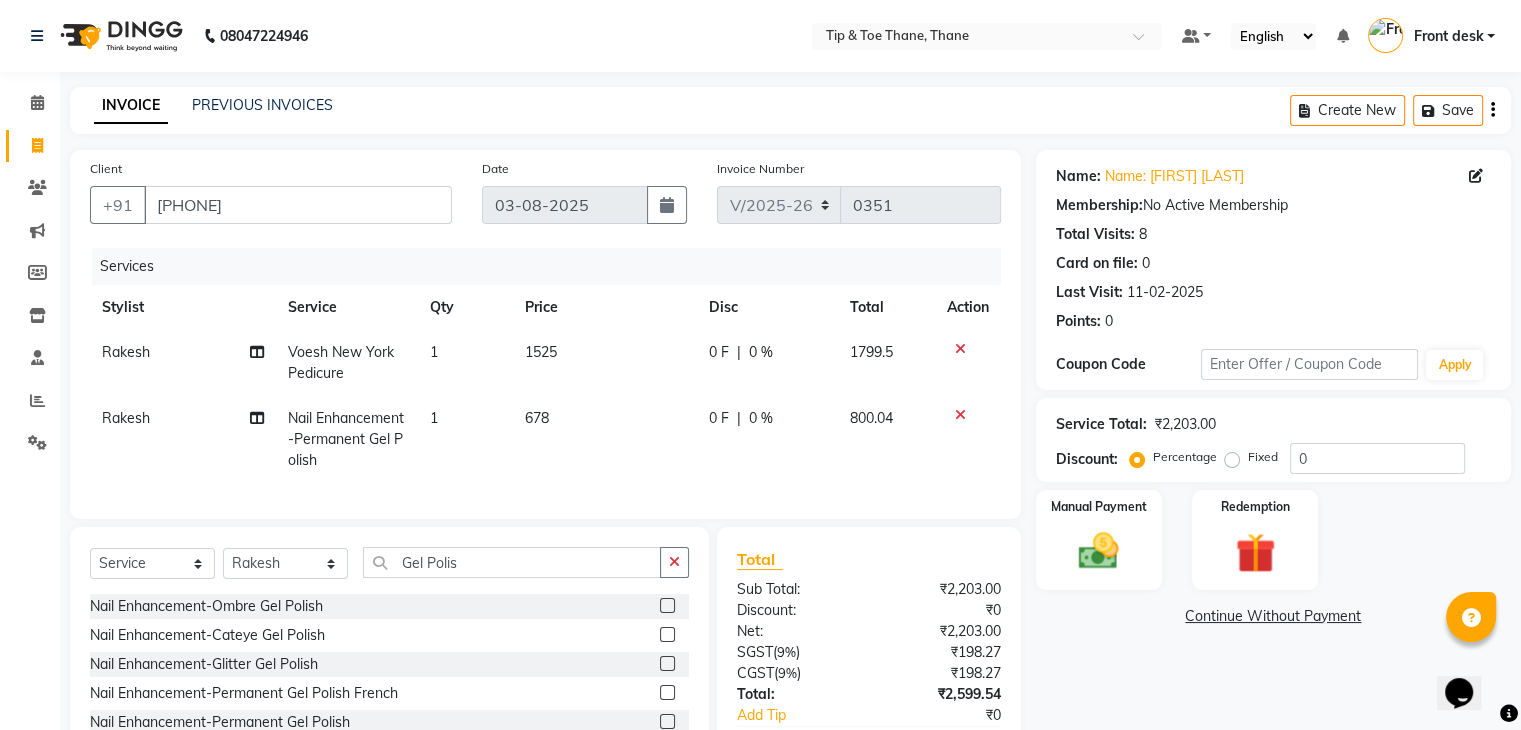 drag, startPoint x: 709, startPoint y: 454, endPoint x: 718, endPoint y: 482, distance: 29.410883 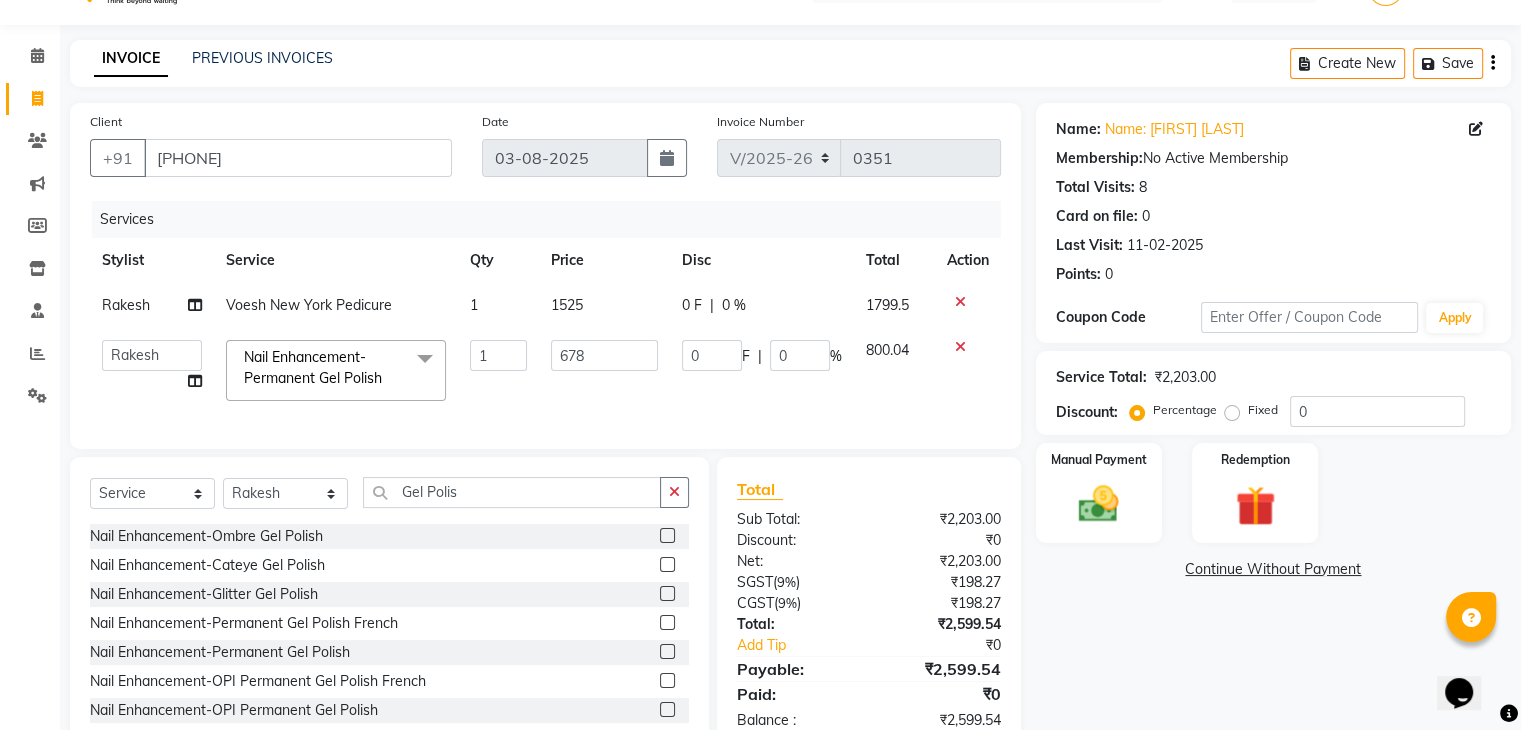 scroll, scrollTop: 115, scrollLeft: 0, axis: vertical 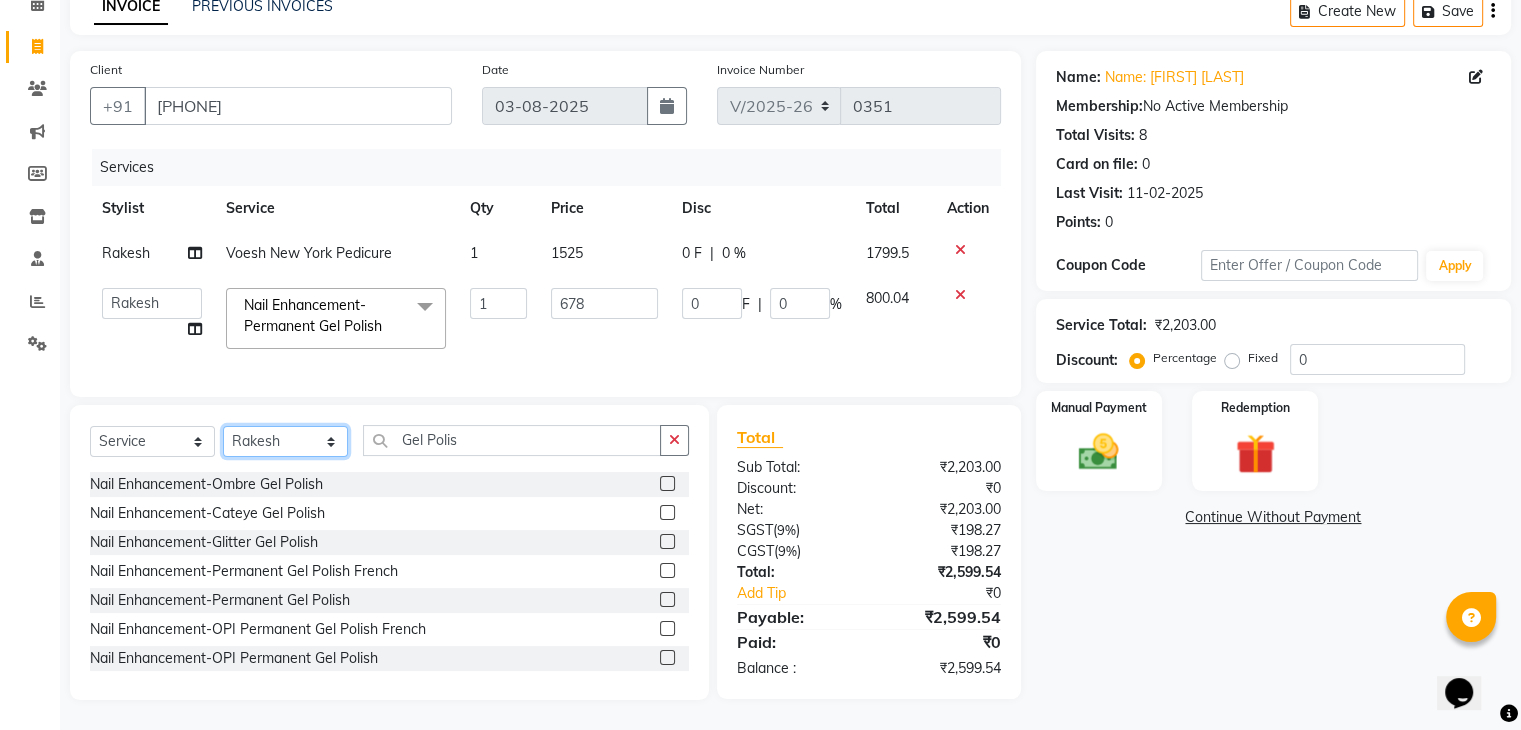 click on "Select Stylist Dhanashree Front desk General Hemant Munna Noor Pooja Pooja  micro Priya Rakesh Sanjay Sehna Ma'am Shamim Vidhi" 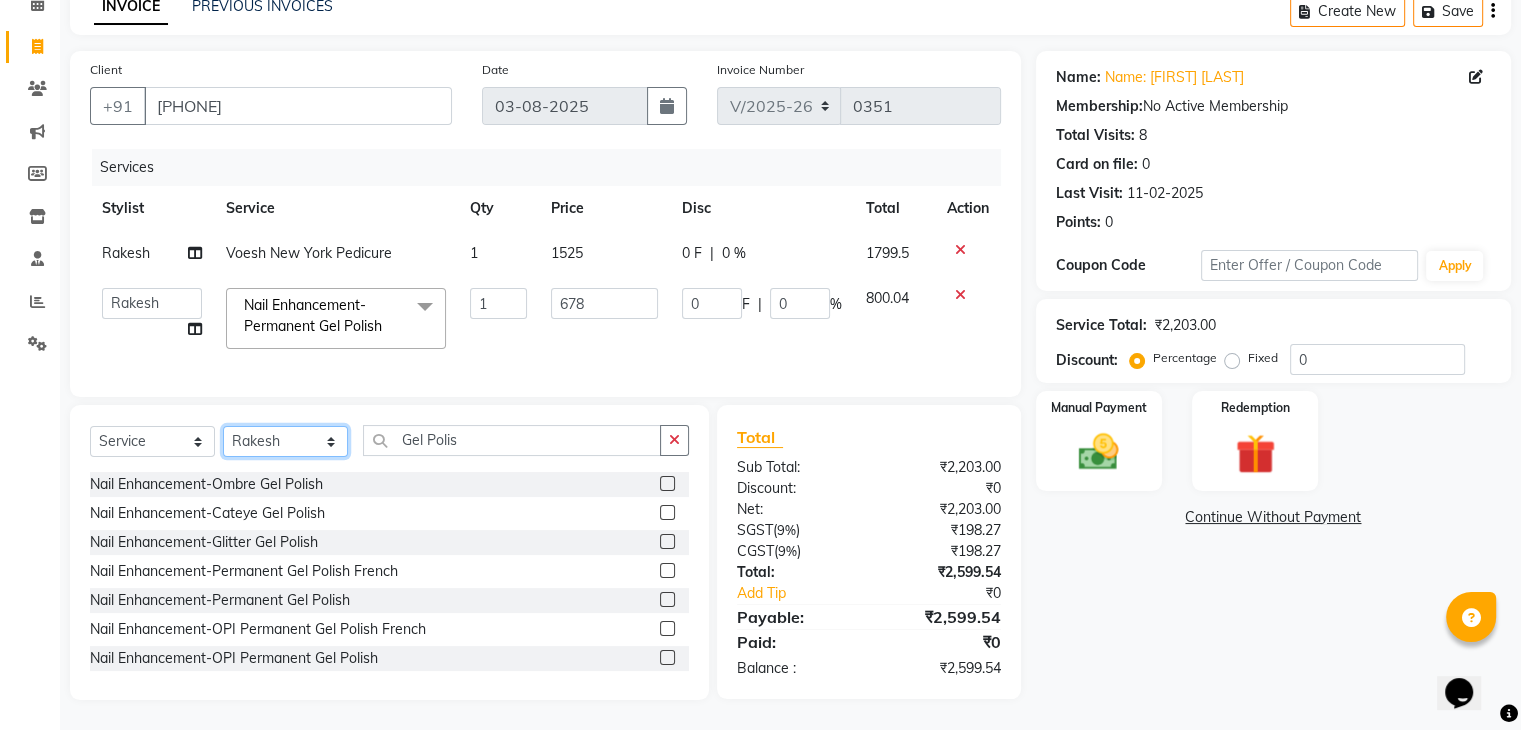 select on "38276" 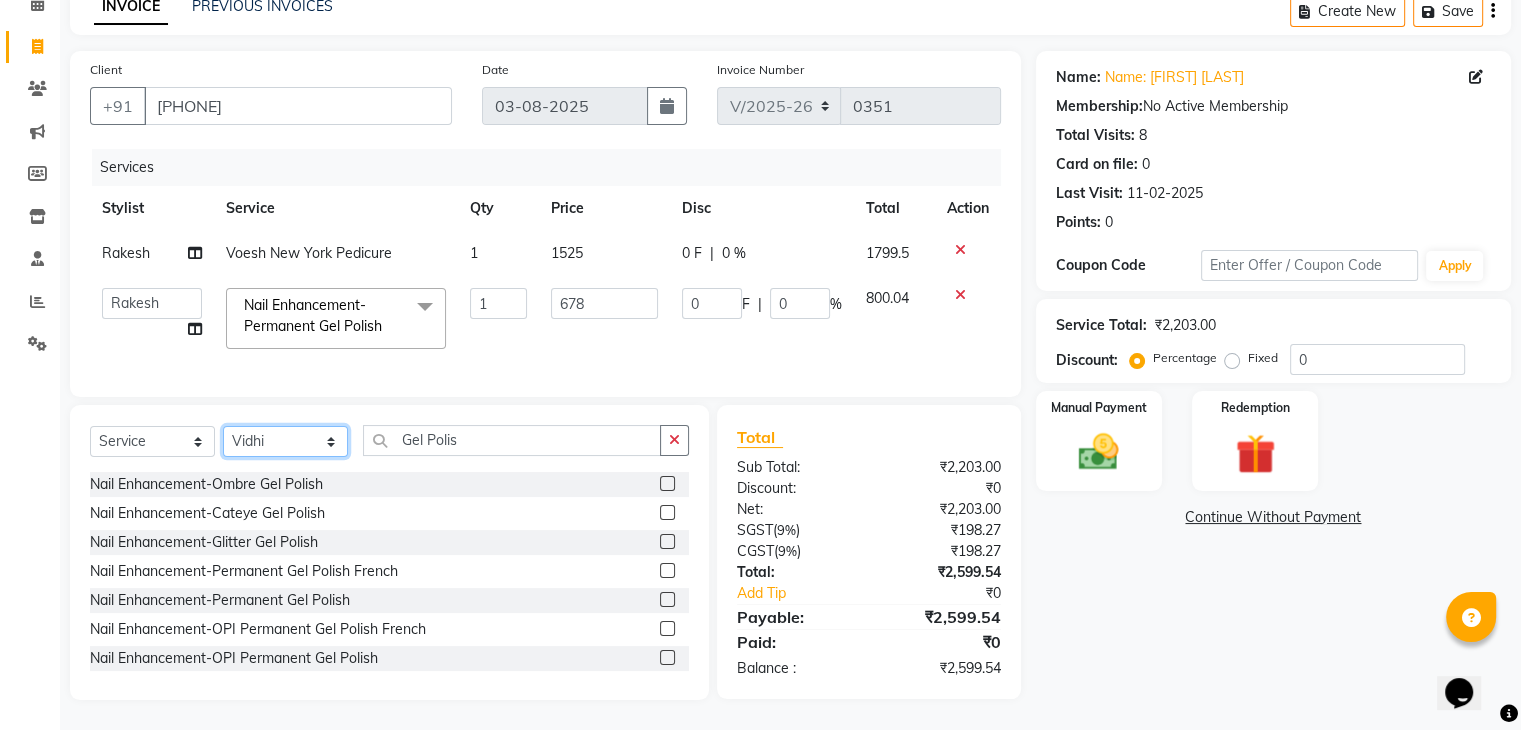 click on "Select Stylist Dhanashree Front desk General Hemant Munna Noor Pooja Pooja  micro Priya Rakesh Sanjay Sehna Ma'am Shamim Vidhi" 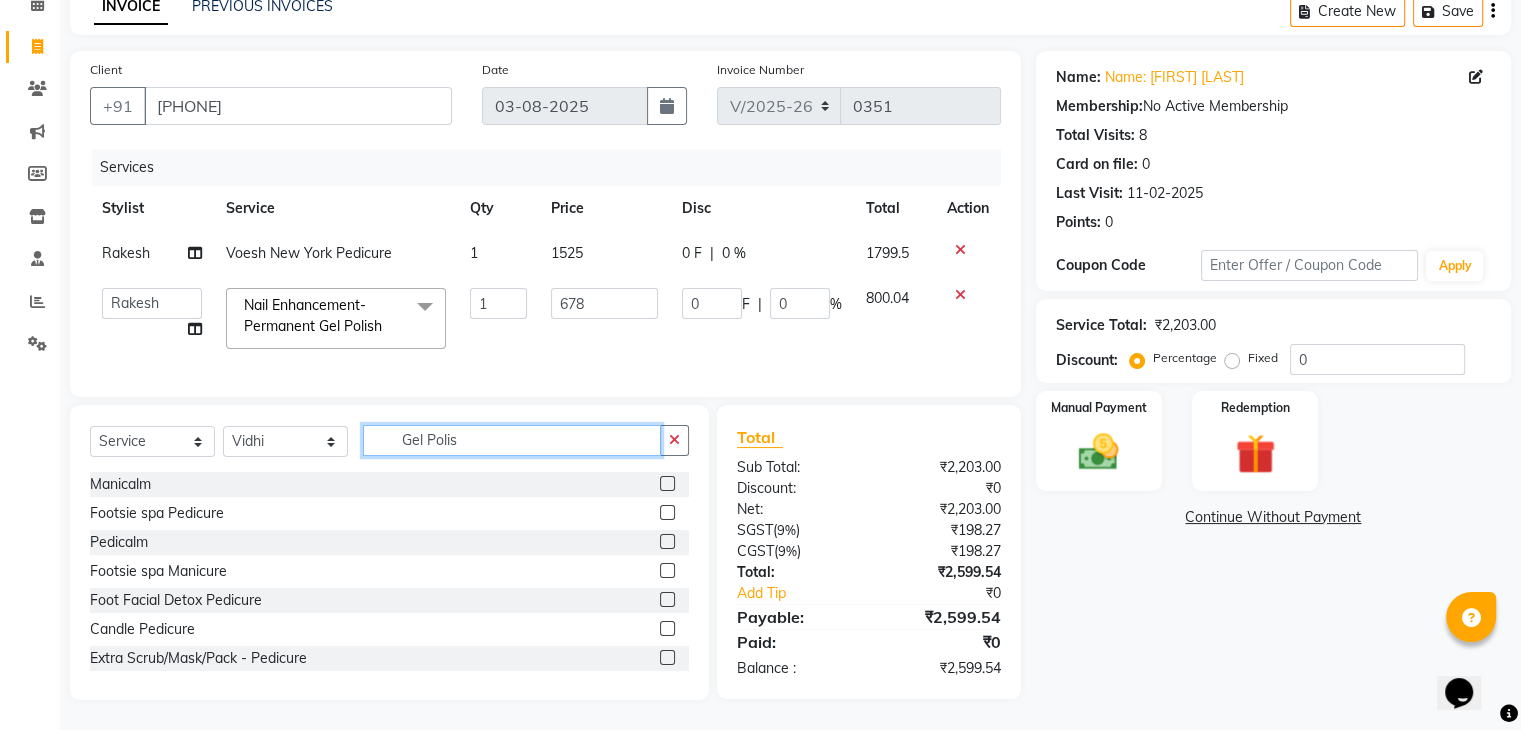 drag, startPoint x: 516, startPoint y: 449, endPoint x: 10, endPoint y: 395, distance: 508.87326 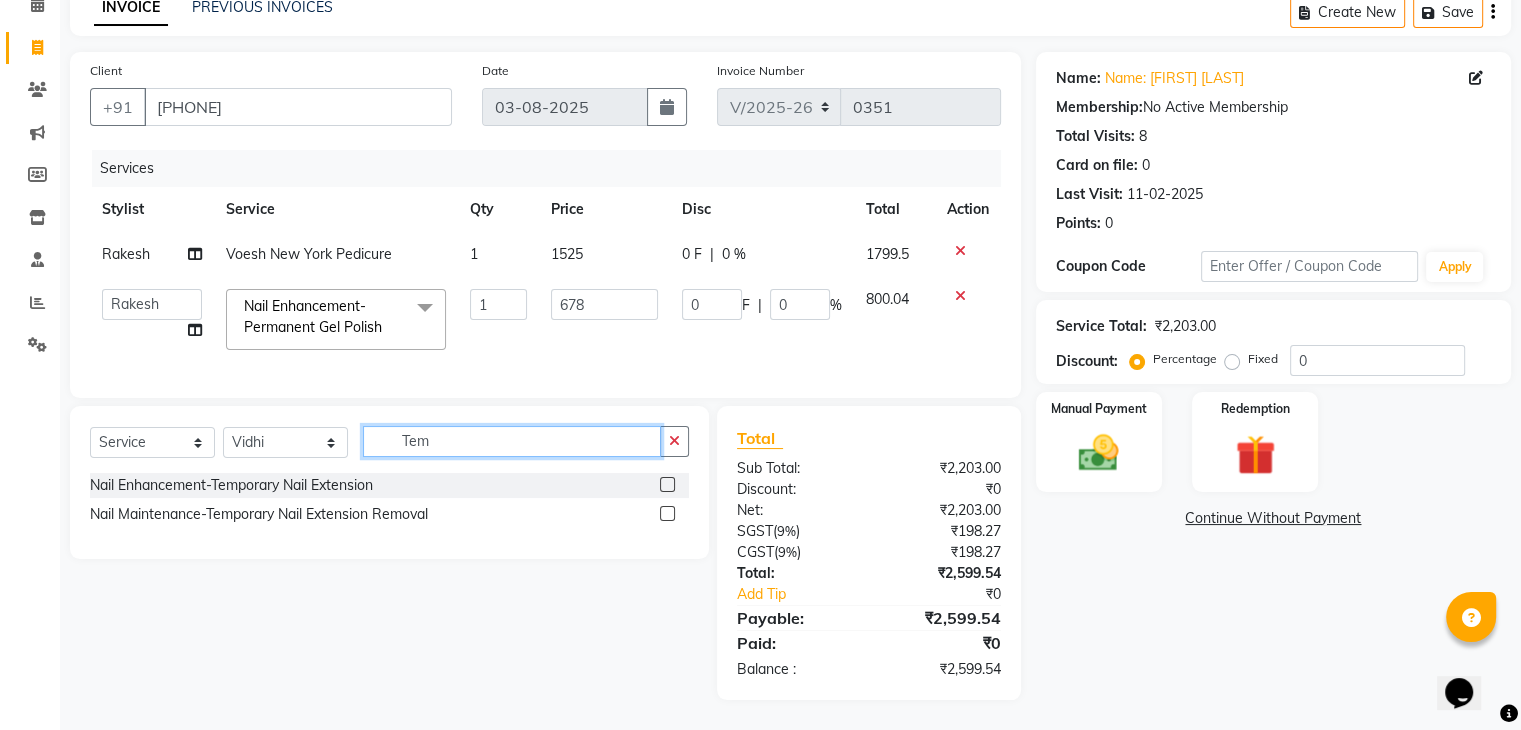 scroll, scrollTop: 113, scrollLeft: 0, axis: vertical 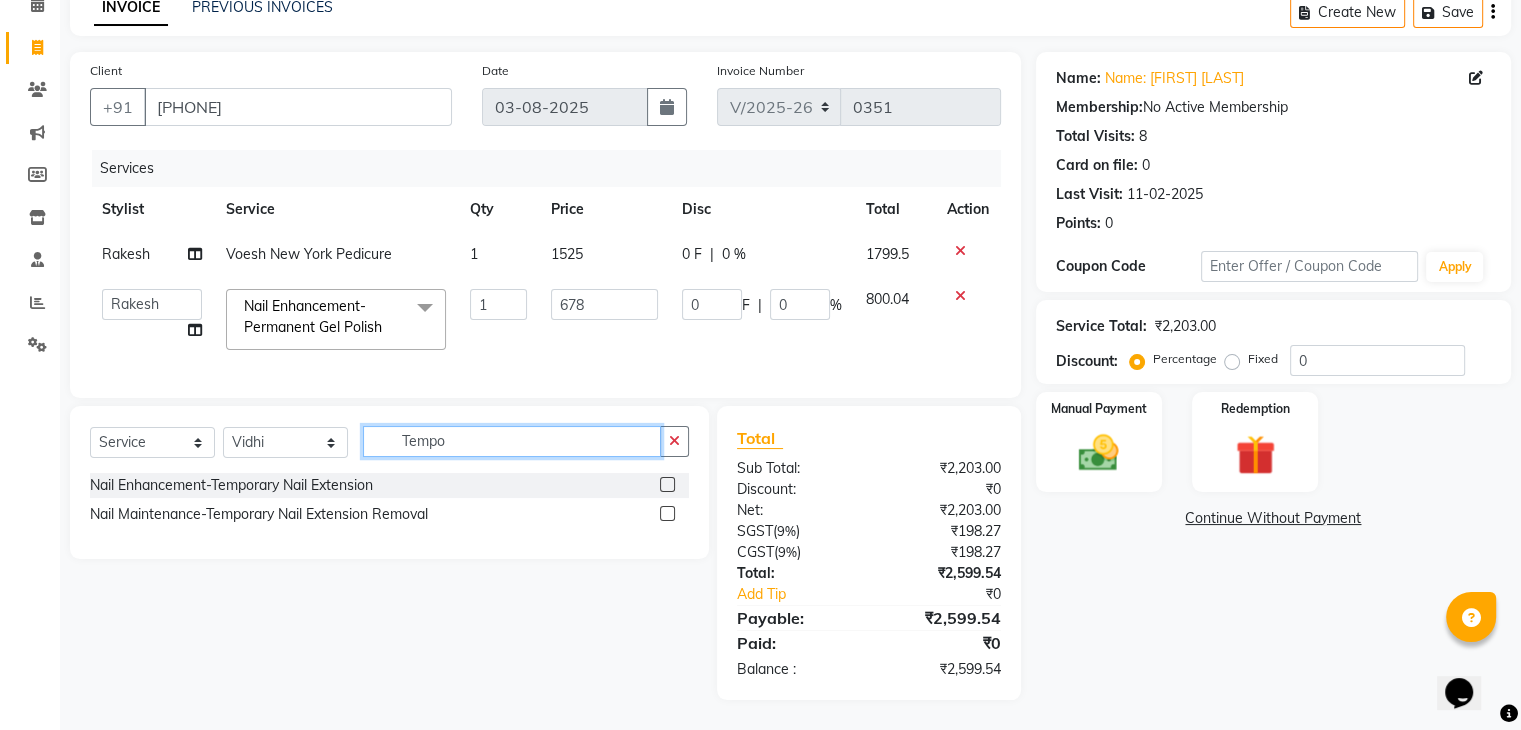 type on "Tempo" 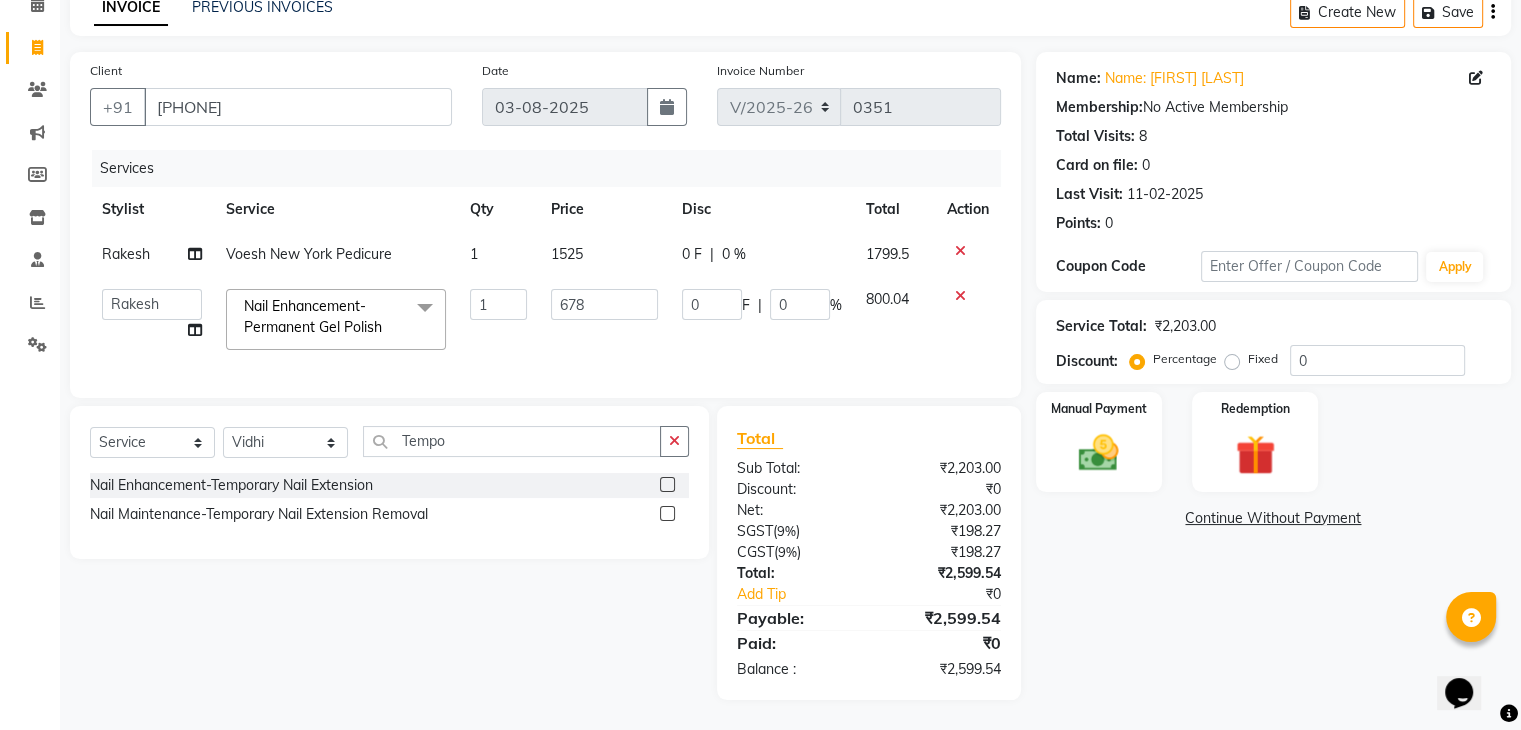 click 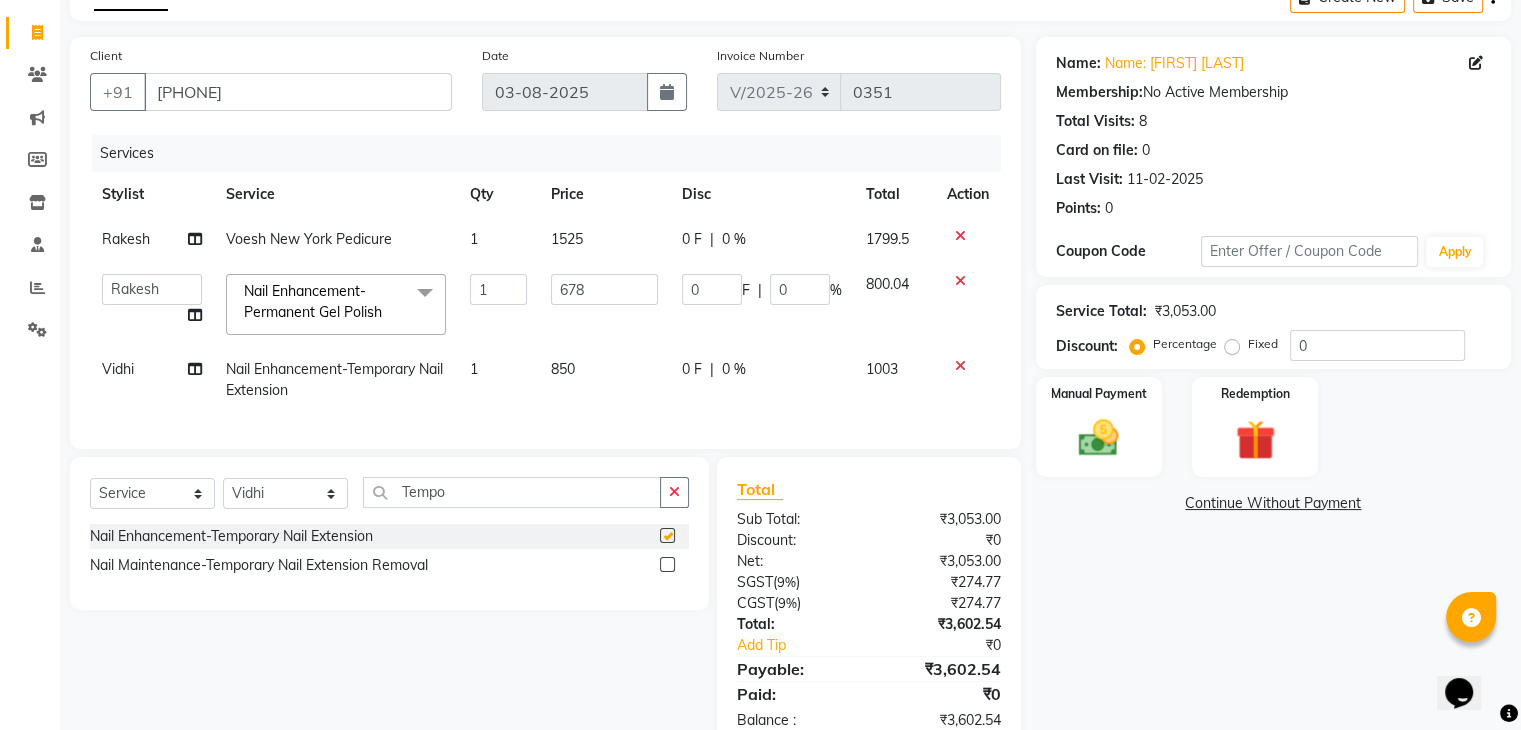 checkbox on "false" 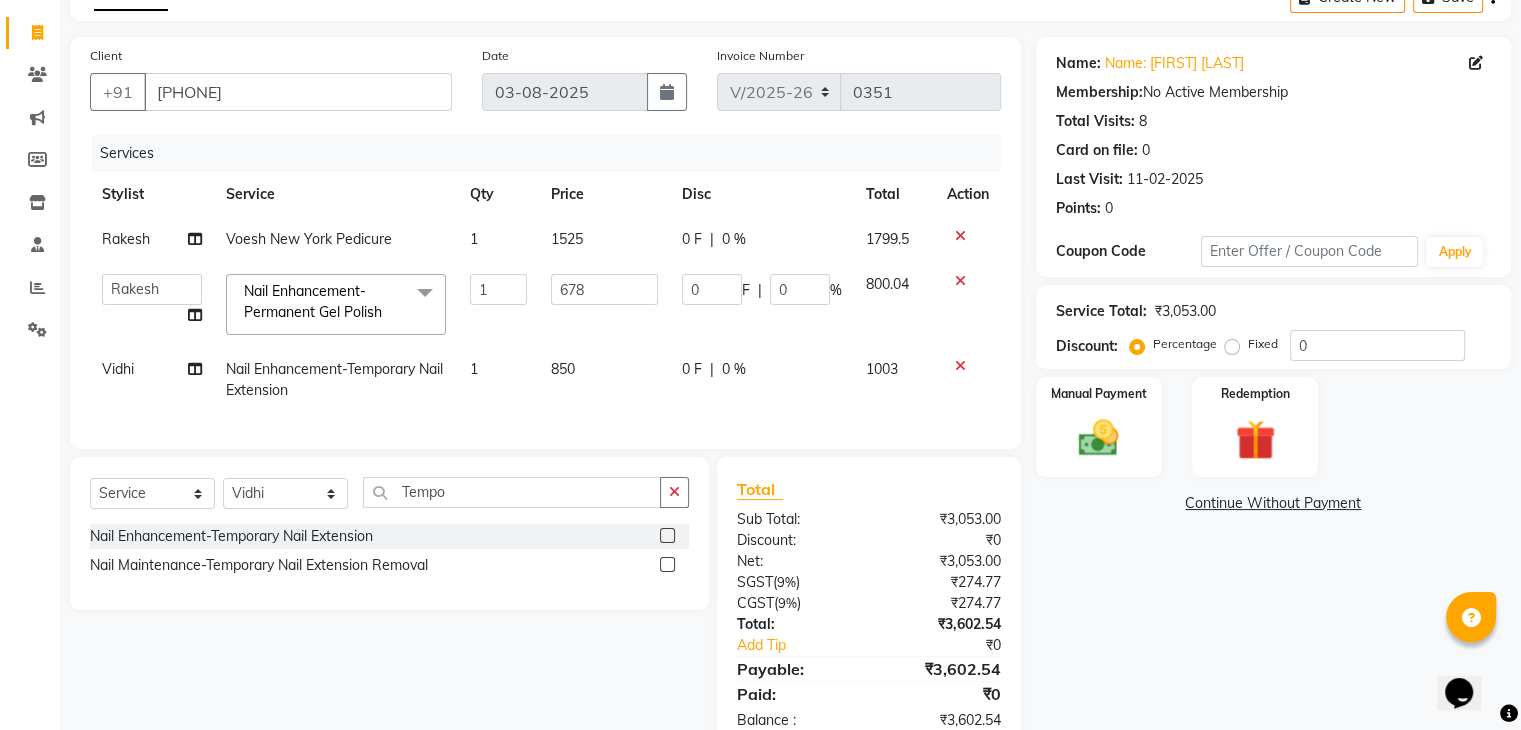 click on "850" 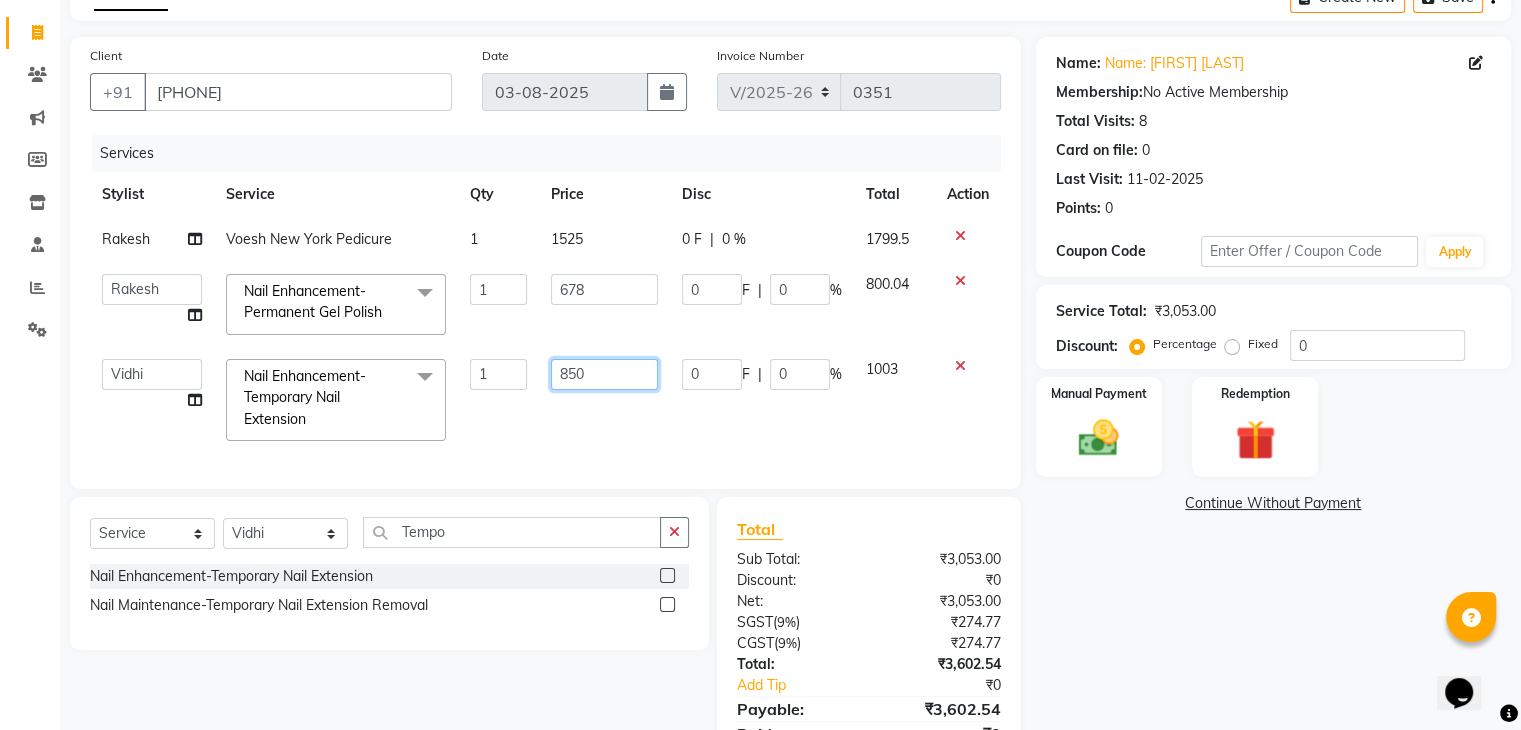 drag, startPoint x: 601, startPoint y: 369, endPoint x: 183, endPoint y: 345, distance: 418.68842 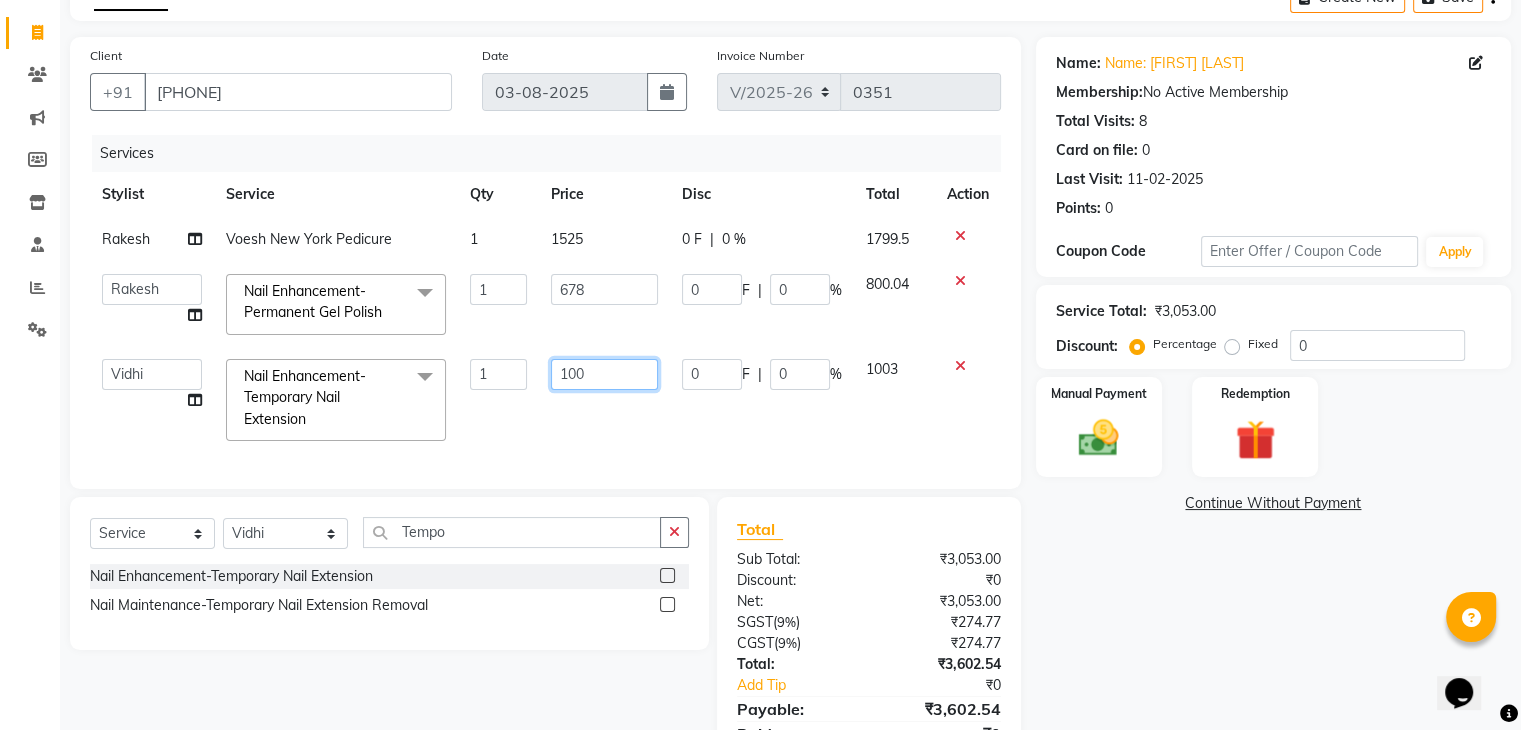 type on "1000" 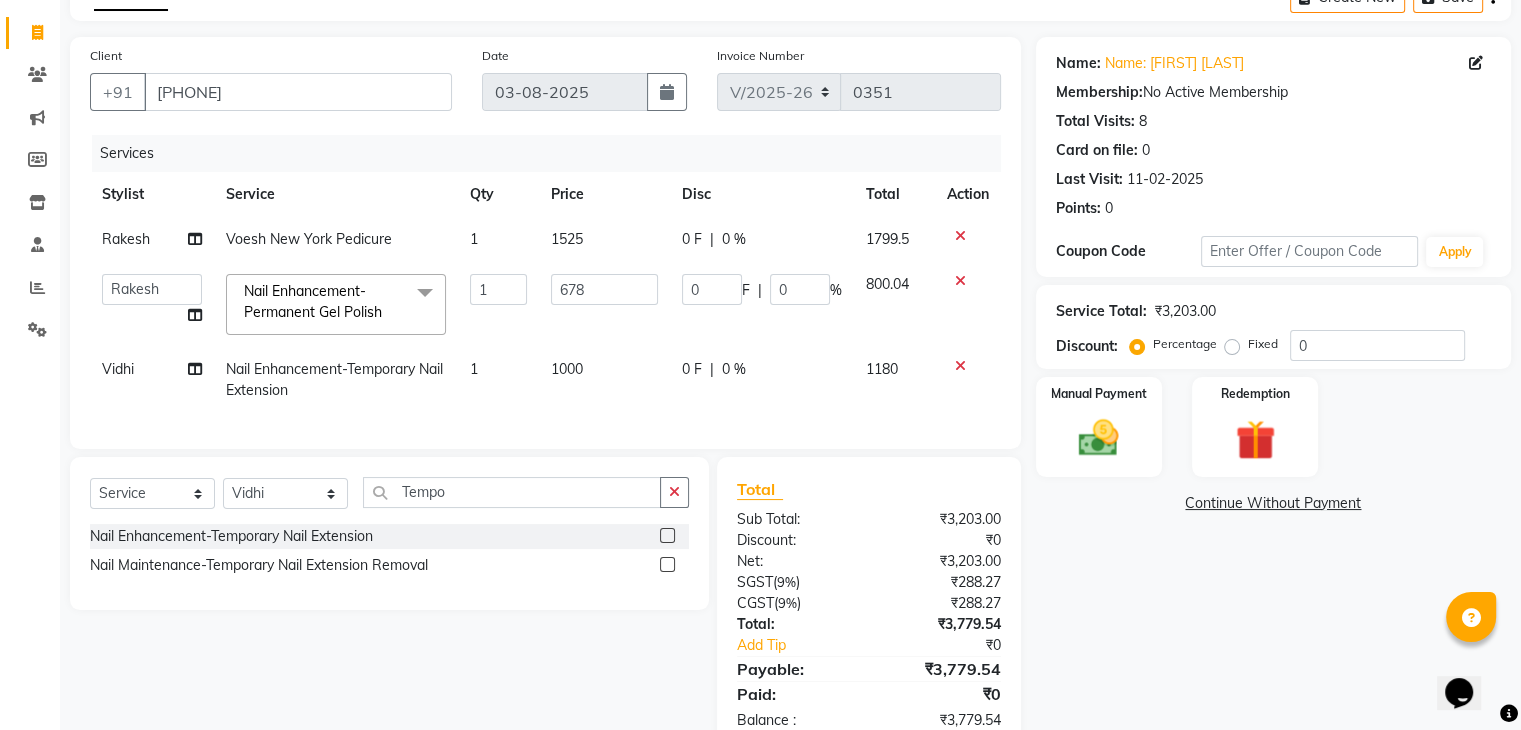 click on "Services Stylist Service Qty Price Disc Total Action Rakesh Voesh New York Pedicure 1 1525 0 F | 0 % 1799.5 Dhanashree Front desk General Hemant Munna Noor Pooja Pooja micro Priya Rakesh Sanjay Sehna Ma'am Shamim Vidhi Nail Enhancement-Permanent Gel Polish x Manicalm Footsie spa Pedicure Pedicalm Footsie spa Manicure Foot Facial Detox Pedicure Candle Pedicure Extra Scrub/Mask/Pack - Pedicure NO MORE TAN Pedicure Cocktail Pedicure Extra Anti - Oxidant Paraffin Treatment (Pedicure) Essential Pedicure Alga Spa Pedicure Voesh New York Pedicure Hand Facial Detox Manicure Alga Spa Manicure Voesh New York Manicure No More Tan Manicure Cocktail Manicure Beauty Spot 1st Sitting (Lip Tattoo) Package (1st Setting + Touchup) (Lip Tattoo) 2nd Sitting (Lip Tattoo) Package (1st Setting + Touchup) (Ombre) 2nd Sitting (Ombre) 1st Sitting (Ombre) Package (1st Setting + Touchup) Correction Touch Up 1st Sitting Nail Enhancement-Acrylic Set with OPI Gel Color Nail Enhancement-Gel Set with OPI Gel Color Nail Enhancement-Acrylic Set with T&T Gel Color Nail Enhancement-Gel Set with T&T Gel Color 1 678 0 F |" 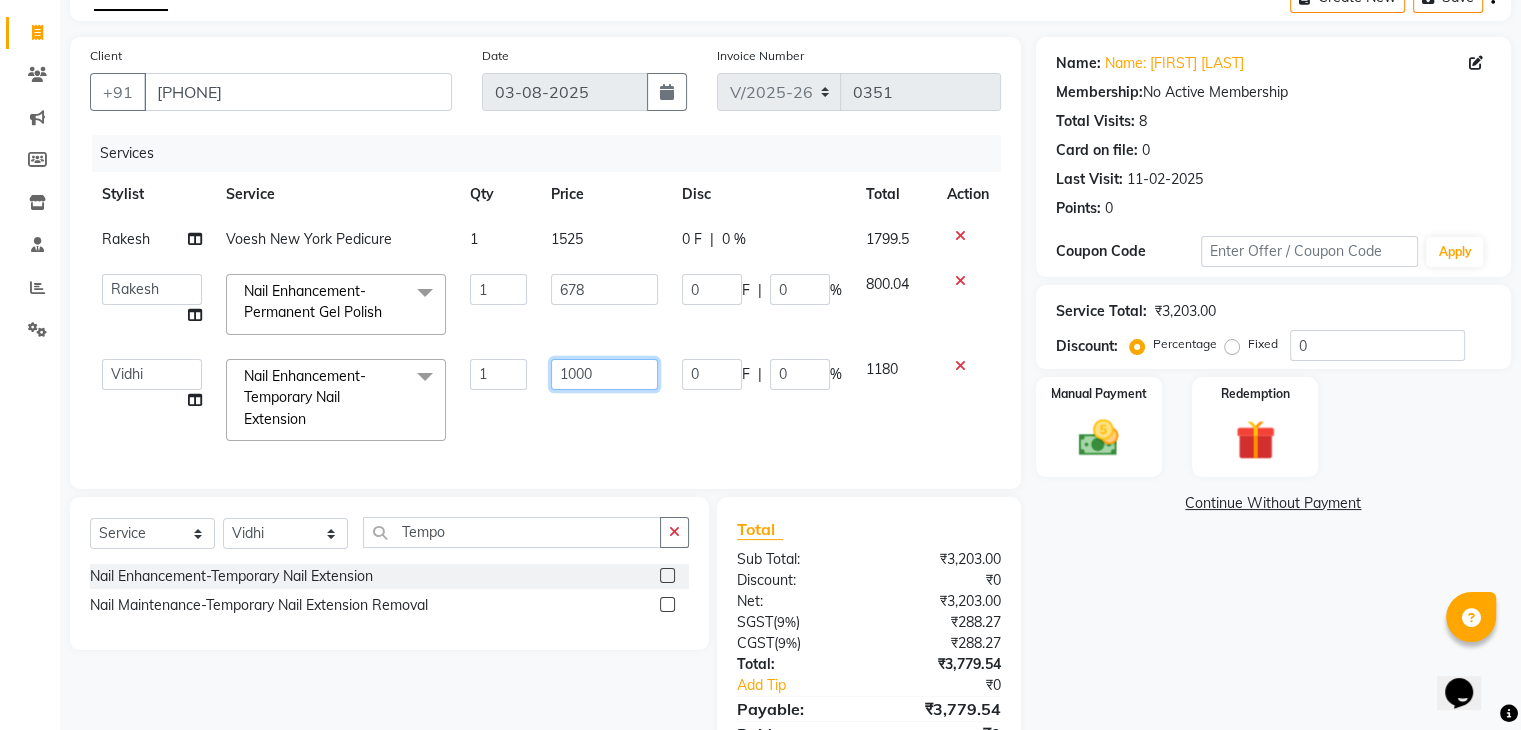 drag, startPoint x: 619, startPoint y: 366, endPoint x: 356, endPoint y: 366, distance: 263 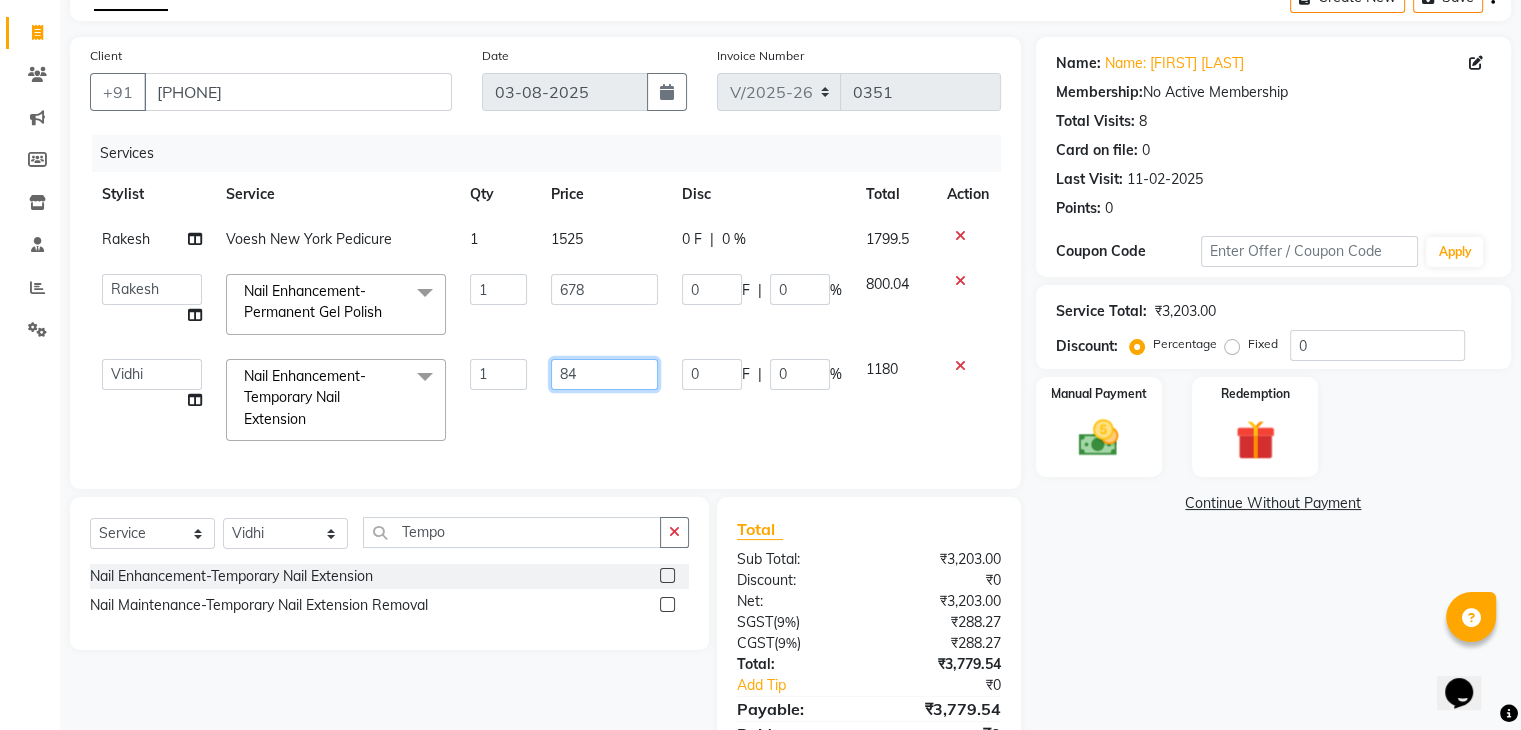 type on "848" 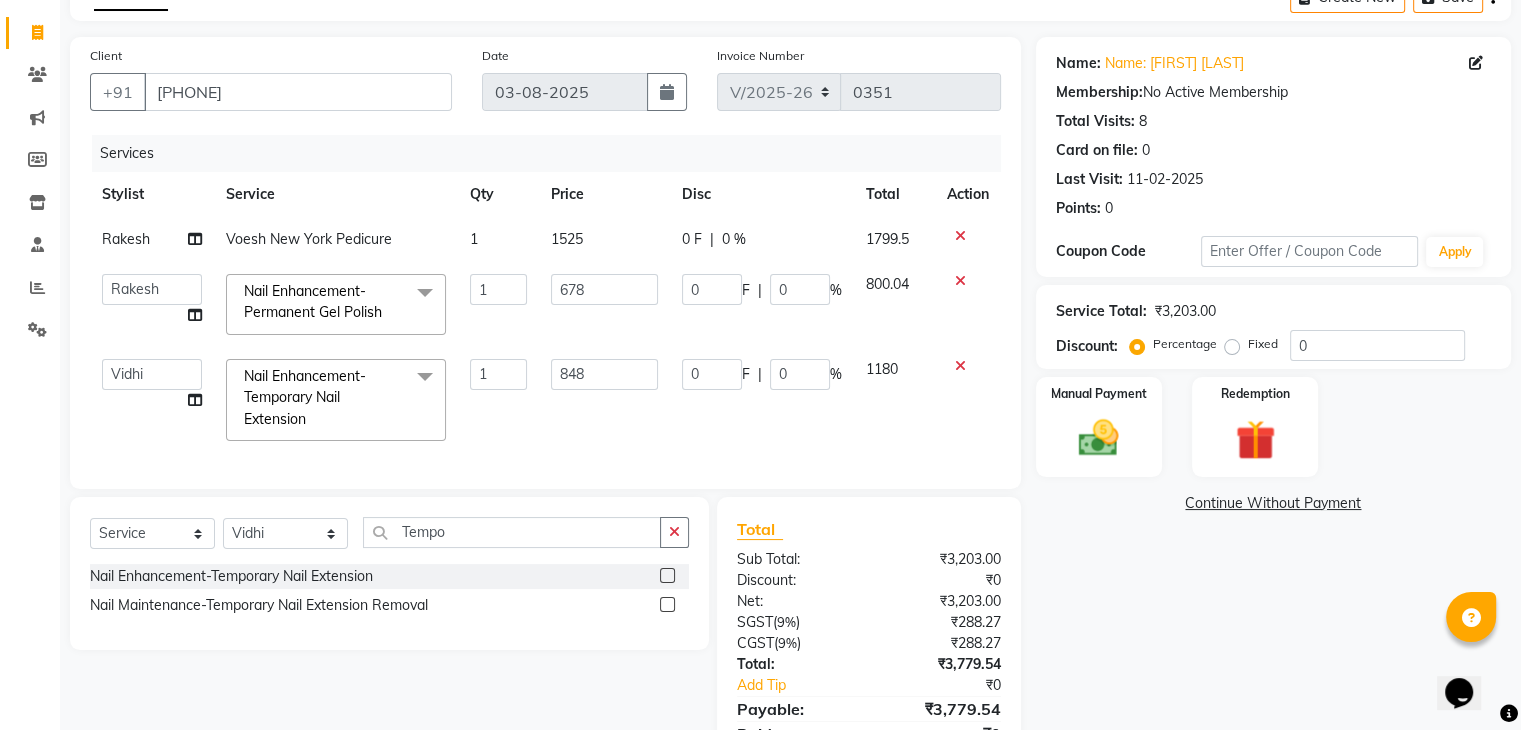 click on "Client +[COUNTRY CODE] [PHONE] Date [DATE] Invoice Number V/2025 V/2025-26 0351 Services Stylist Service Qty Price Disc Total Action Rakesh Voesh New York Pedicure 1 1525 0 F | 0 % 1799.5 Dhanashree Front desk General Hemant Munna Noor Pooja Pooja micro Priya Rakesh Sanjay Sehna Ma'am Shamim Vidhi Nail Enhancement-Permanent Gel Polish x Manicalm Footsie spa Pedicure Pedicalm Footsie spa Manicure Foot Facial Detox Pedicure Candle Pedicure Extra Scrub/Mask/Pack - Pedicure NO MORE TAN Pedicure Cocktail Pedicure Extra Anti - Oxidant Paraffin Treatment (Pedicure) Essential Pedicure Alga Spa Pedicure Voesh New York Pedicure Hand Facial Detox Manicure Alga Spa Manicure Voesh New York Manicure No More Tan Manicure Cocktail Manicure Beauty Spot 1st Sitting (Lip Tattoo) Package (1st Setting + Touchup) (Lip Tattoo) 2nd Sitting (Lip Tattoo) Package (1st Setting + Touchup) (Ombre) 2nd Sitting (Ombre) 1st Sitting (Ombre) Package (1st Setting + Touchup) Correction Touch Up 1st Sitting 1 678 0 F |" 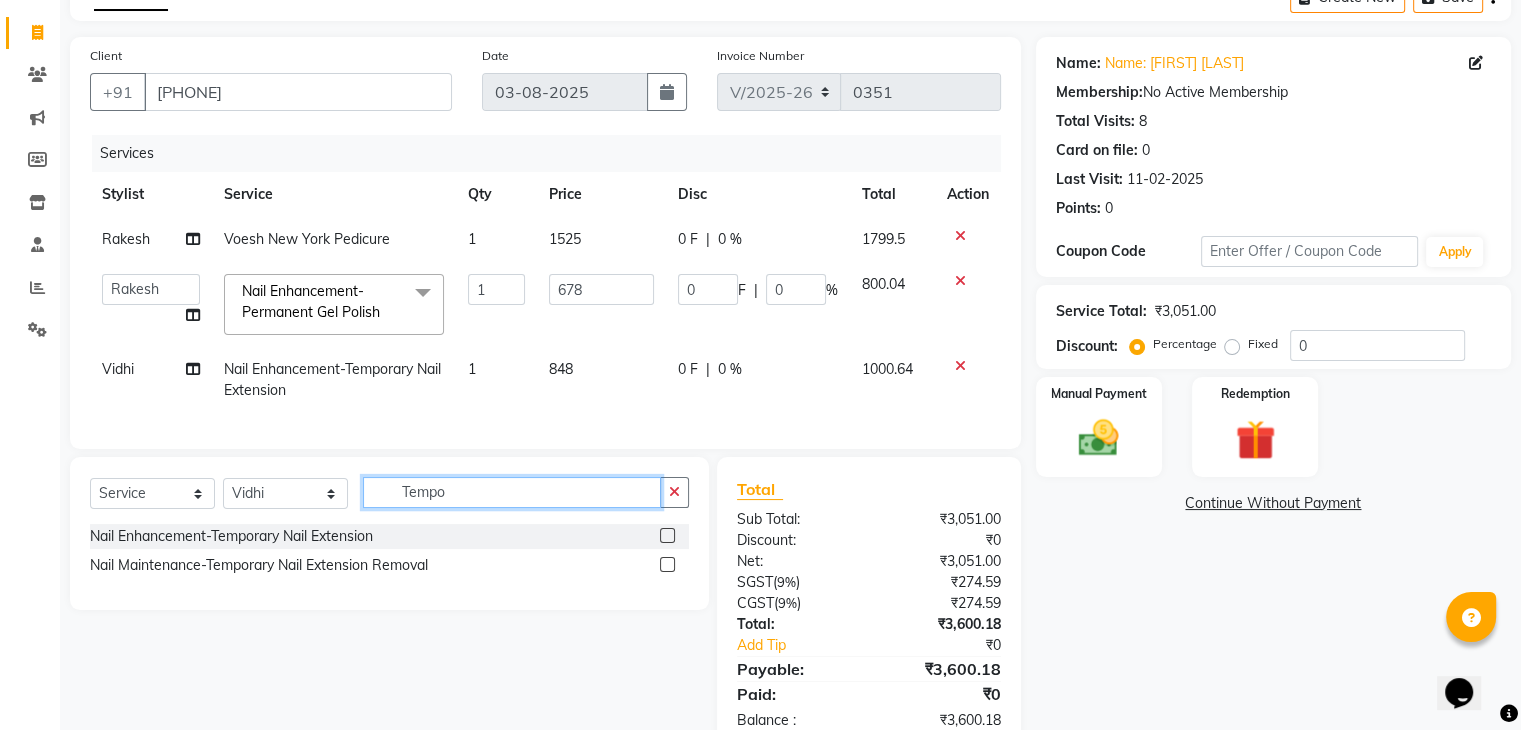 drag, startPoint x: 480, startPoint y: 502, endPoint x: 167, endPoint y: 495, distance: 313.07828 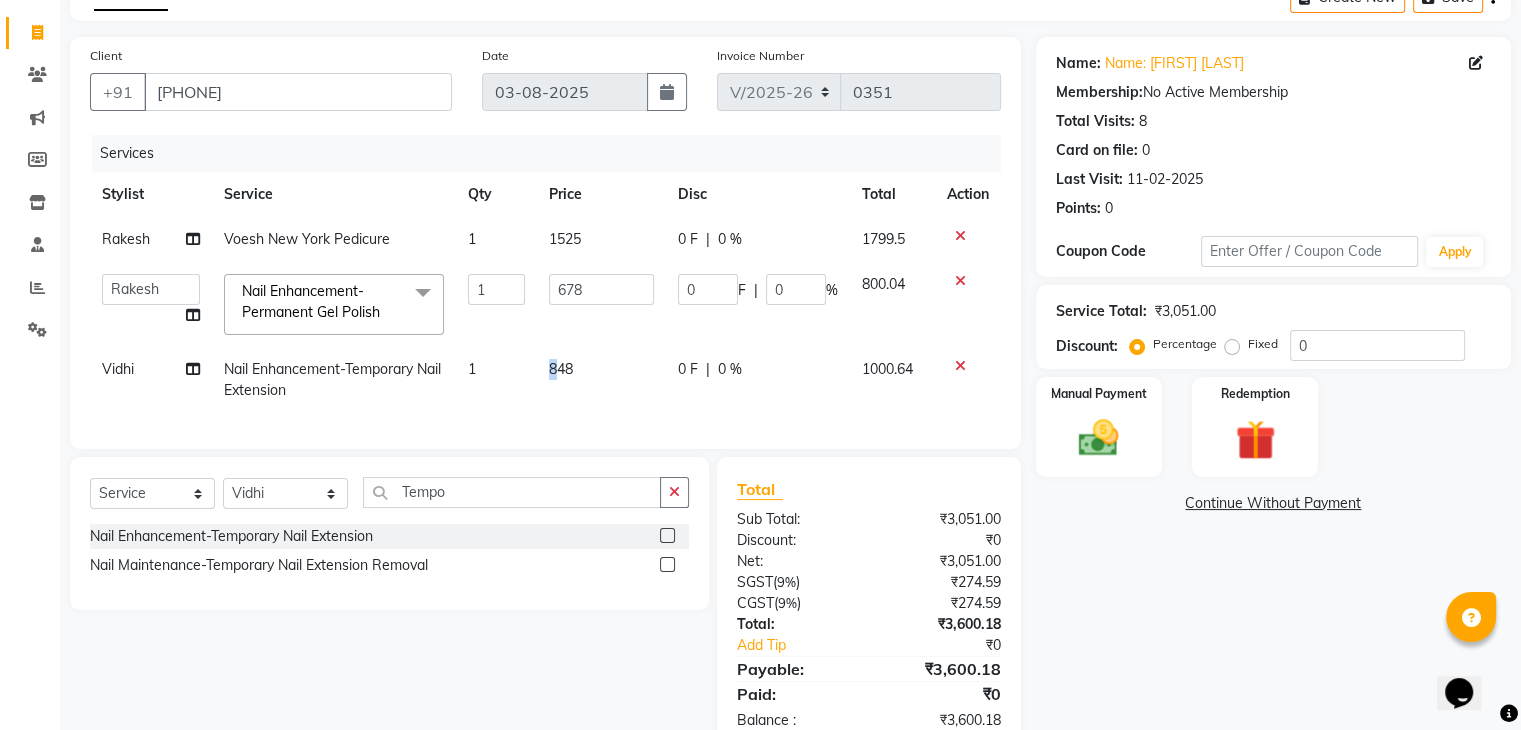 click on "848" 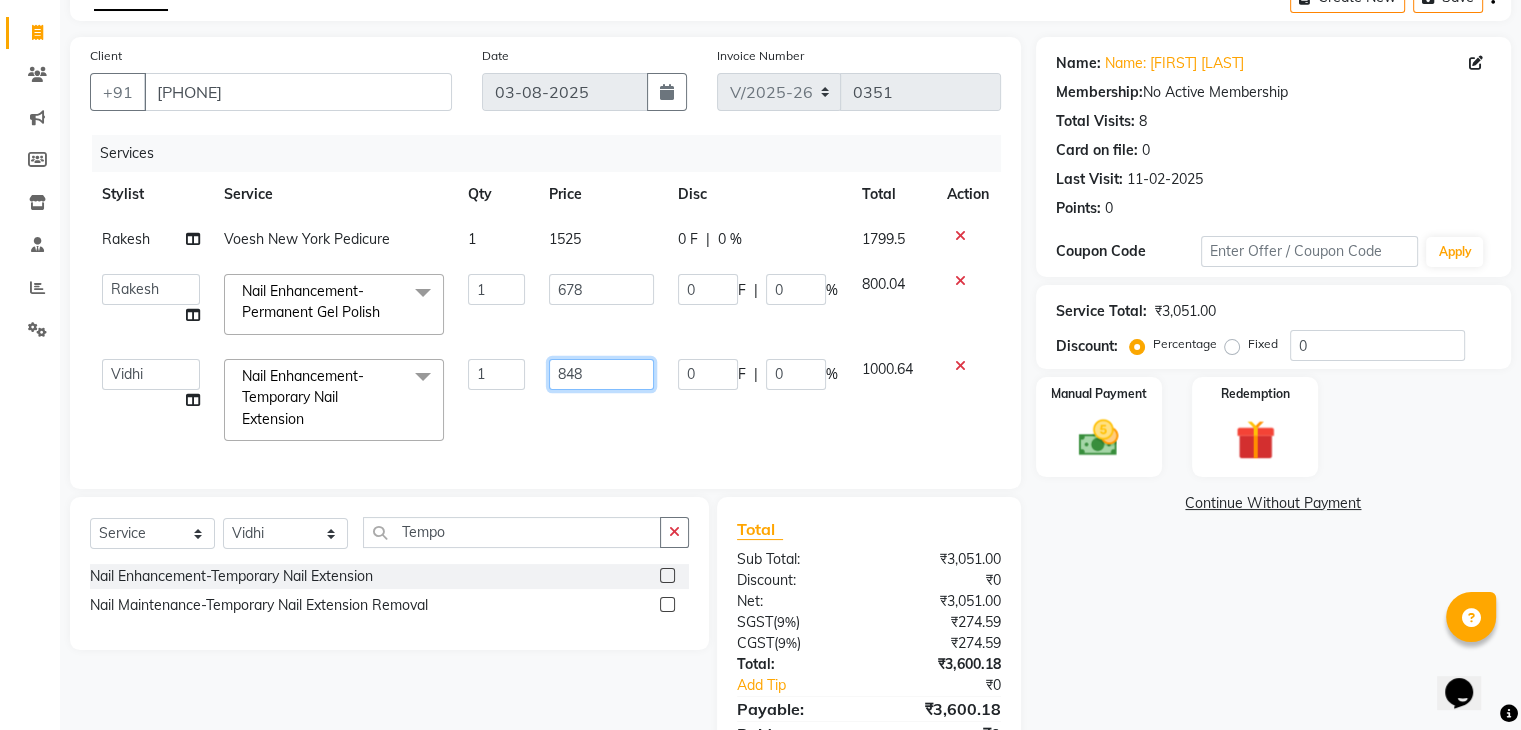 click on "848" 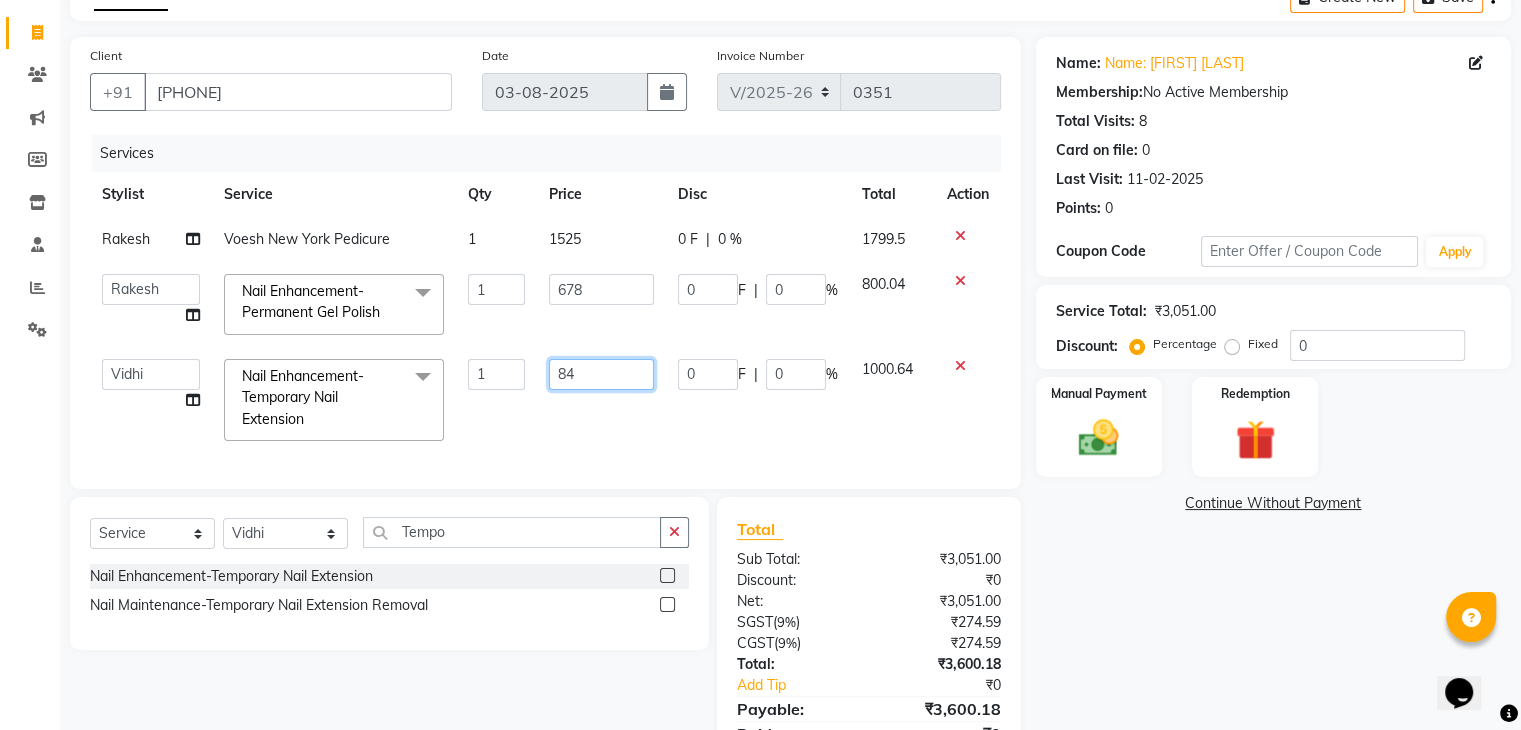 type on "847" 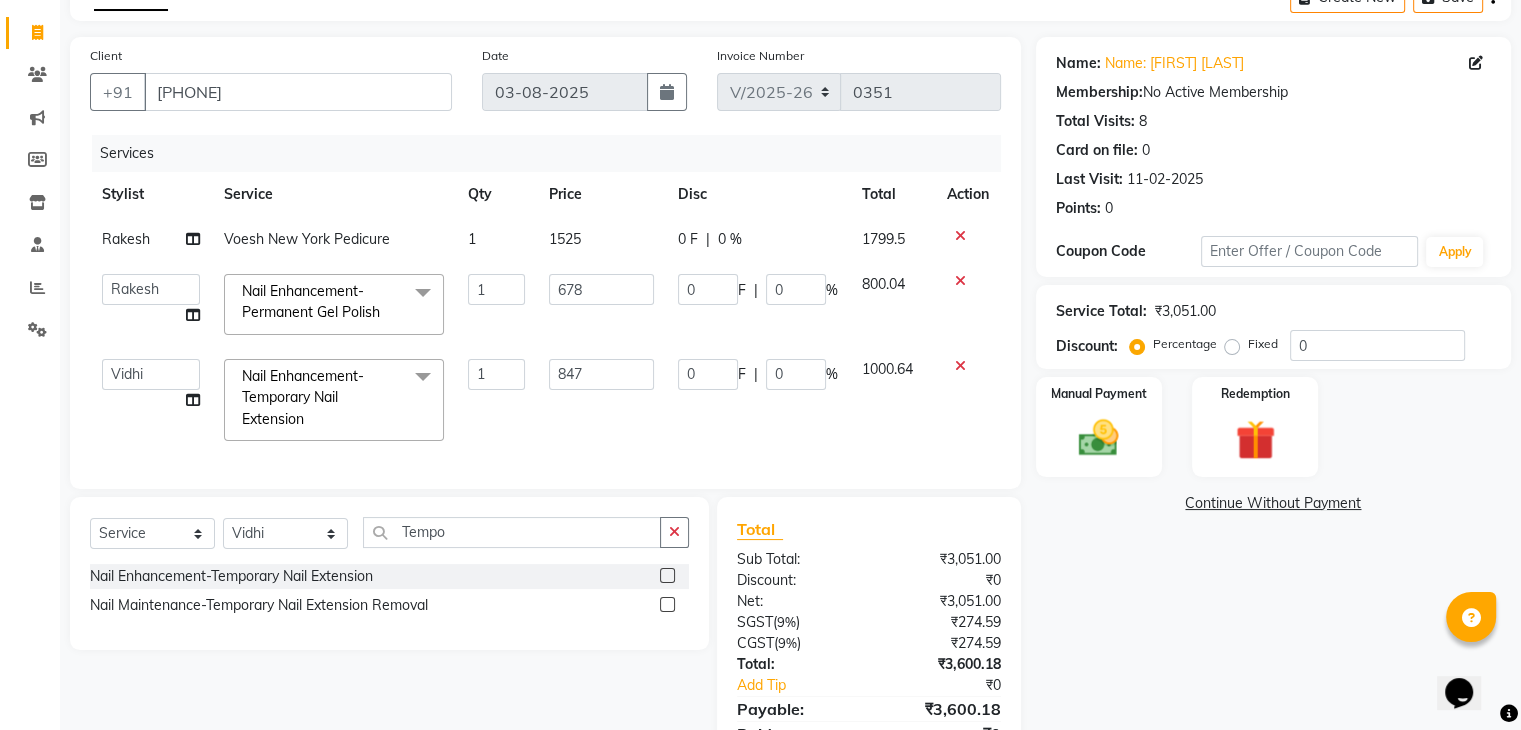 click on "Services Stylist Service Qty Price Disc Total Action Rakesh Voesh New York Pedicure 1 1525 0 F | 0 % 1799.5 Dhanashree Front desk General Hemant Munna Noor Pooja Pooja micro Priya Rakesh Sanjay Sehna Ma'am Shamim Vidhi Nail Enhancement-Permanent Gel Polish x Manicalm Footsie spa Pedicure Pedicalm Footsie spa Manicure Foot Facial Detox Pedicure Candle Pedicure Extra Scrub/Mask/Pack - Pedicure NO MORE TAN Pedicure Cocktail Pedicure Extra Anti - Oxidant Paraffin Treatment (Pedicure) Essential Pedicure Alga Spa Pedicure Voesh New York Pedicure Hand Facial Detox Manicure Alga Spa Manicure Voesh New York Manicure No More Tan Manicure Cocktail Manicure Beauty Spot 1st Sitting (Lip Tattoo) Package (1st Setting + Touchup) (Lip Tattoo) 2nd Sitting (Lip Tattoo) Package (1st Setting + Touchup) (Ombre) 2nd Sitting (Ombre) 1st Sitting (Ombre) Package (1st Setting + Touchup) Correction Touch Up 1st Sitting Nail Enhancement-Acrylic Set with OPI Gel Color Nail Enhancement-Gel Set with OPI Gel Color Nail Enhancement-Acrylic Set with T&T Gel Color Nail Enhancement-Gel Set with T&T Gel Color 1 678 0 F |" 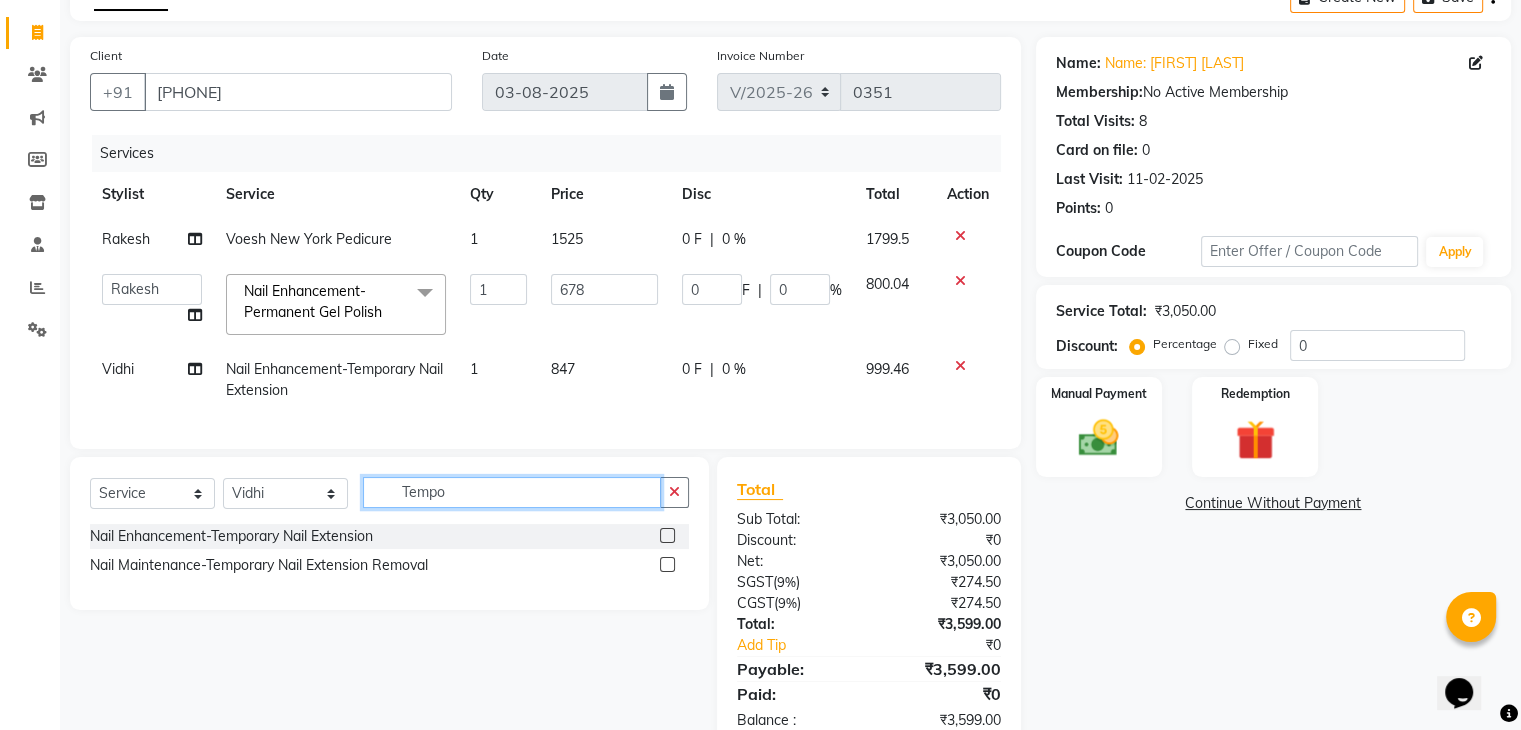 drag, startPoint x: 476, startPoint y: 513, endPoint x: 229, endPoint y: 513, distance: 247 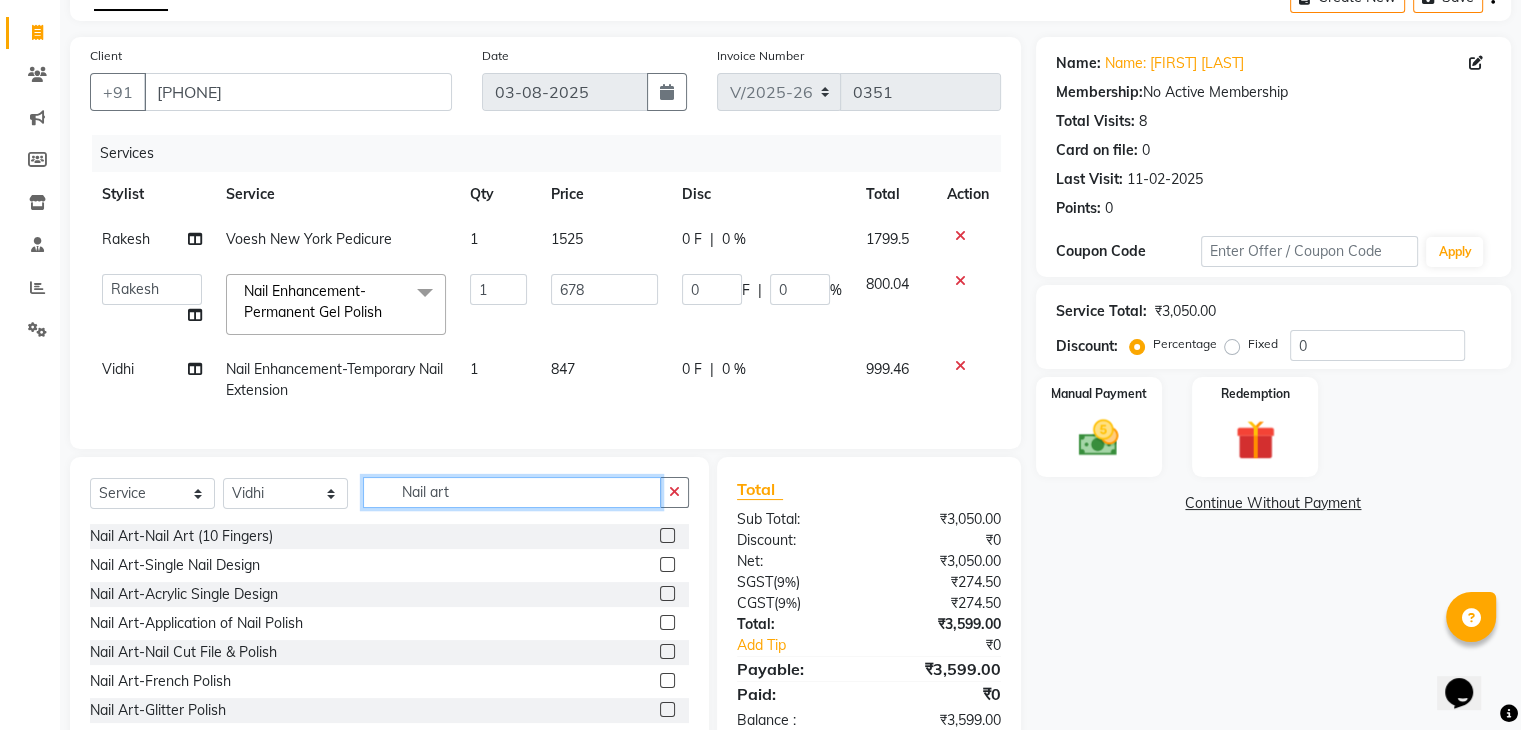type on "Nail art" 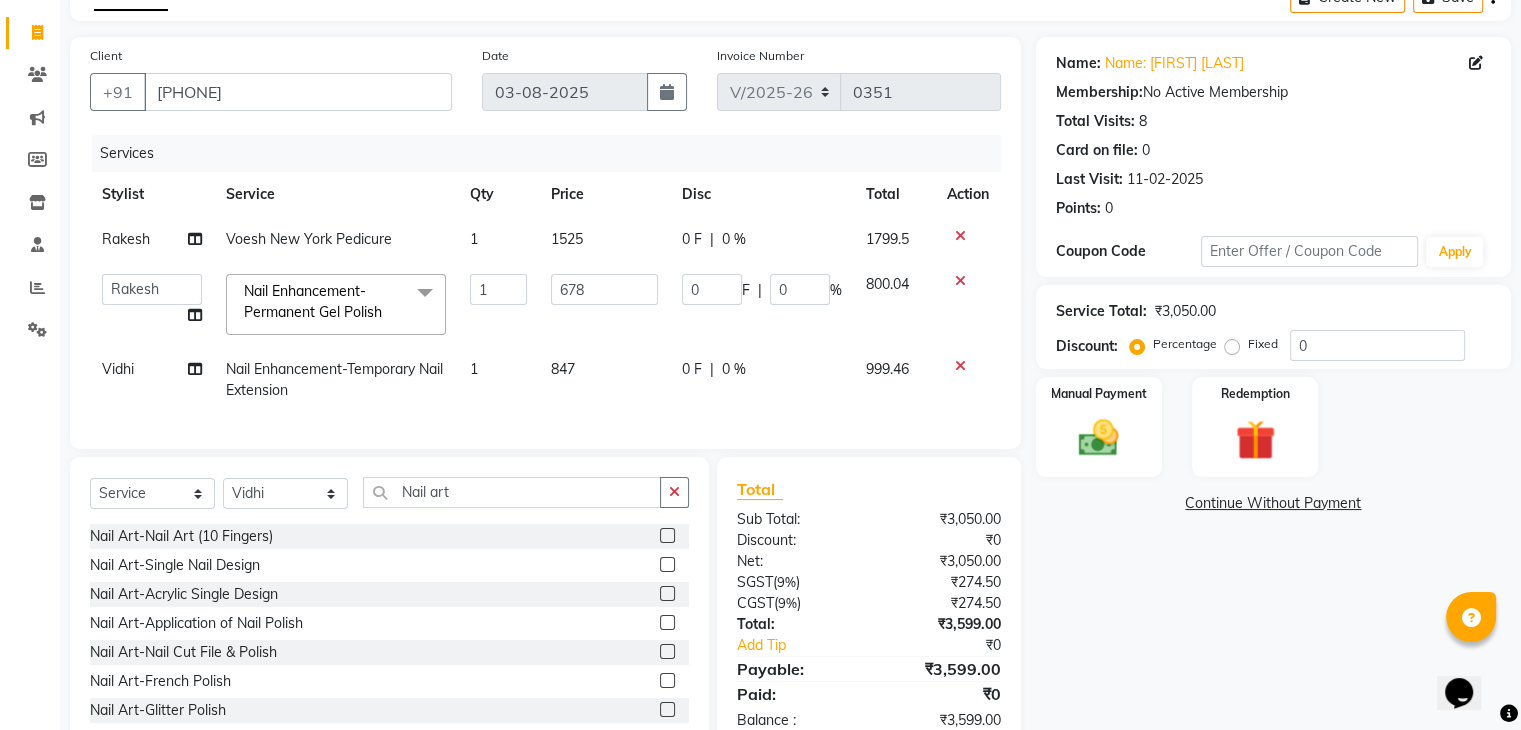 click 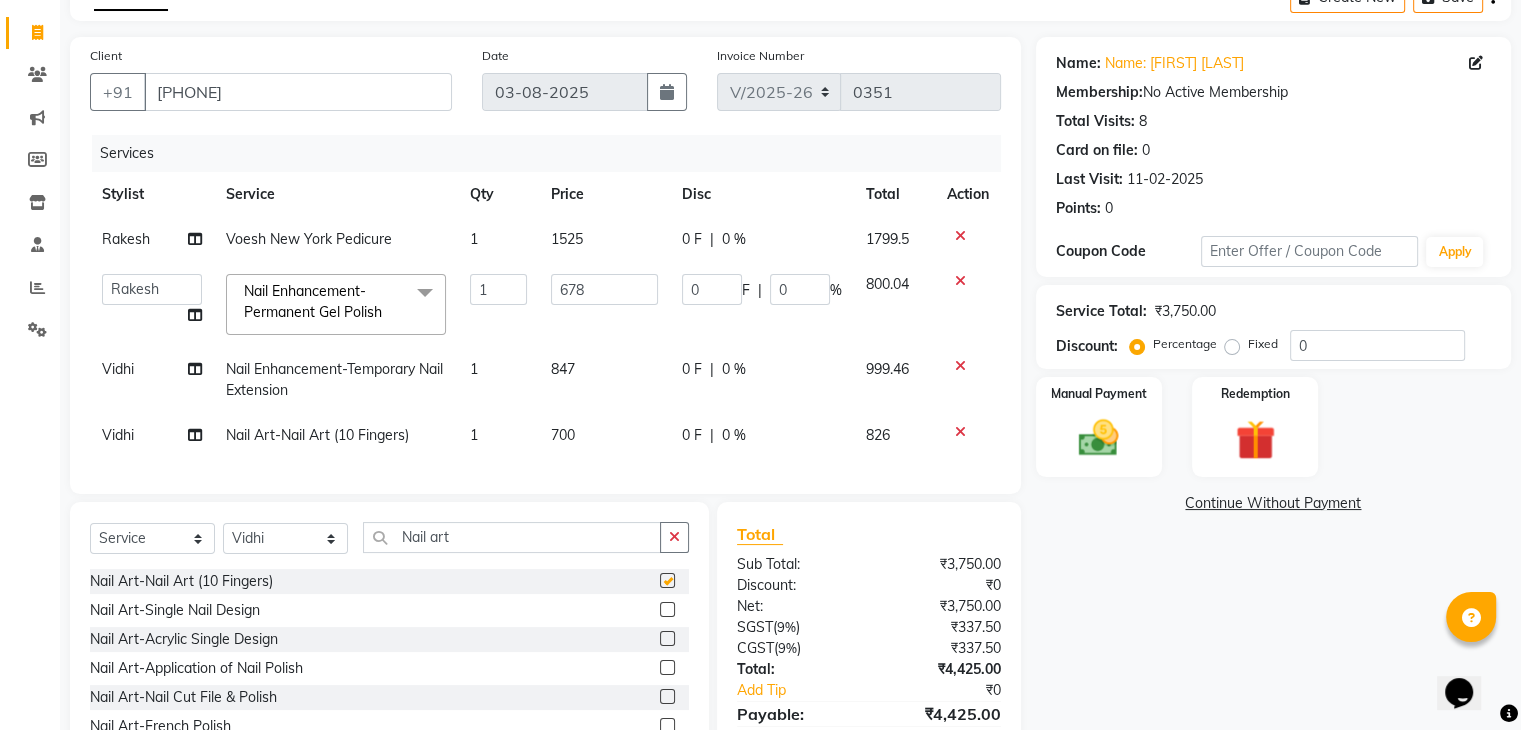 checkbox on "false" 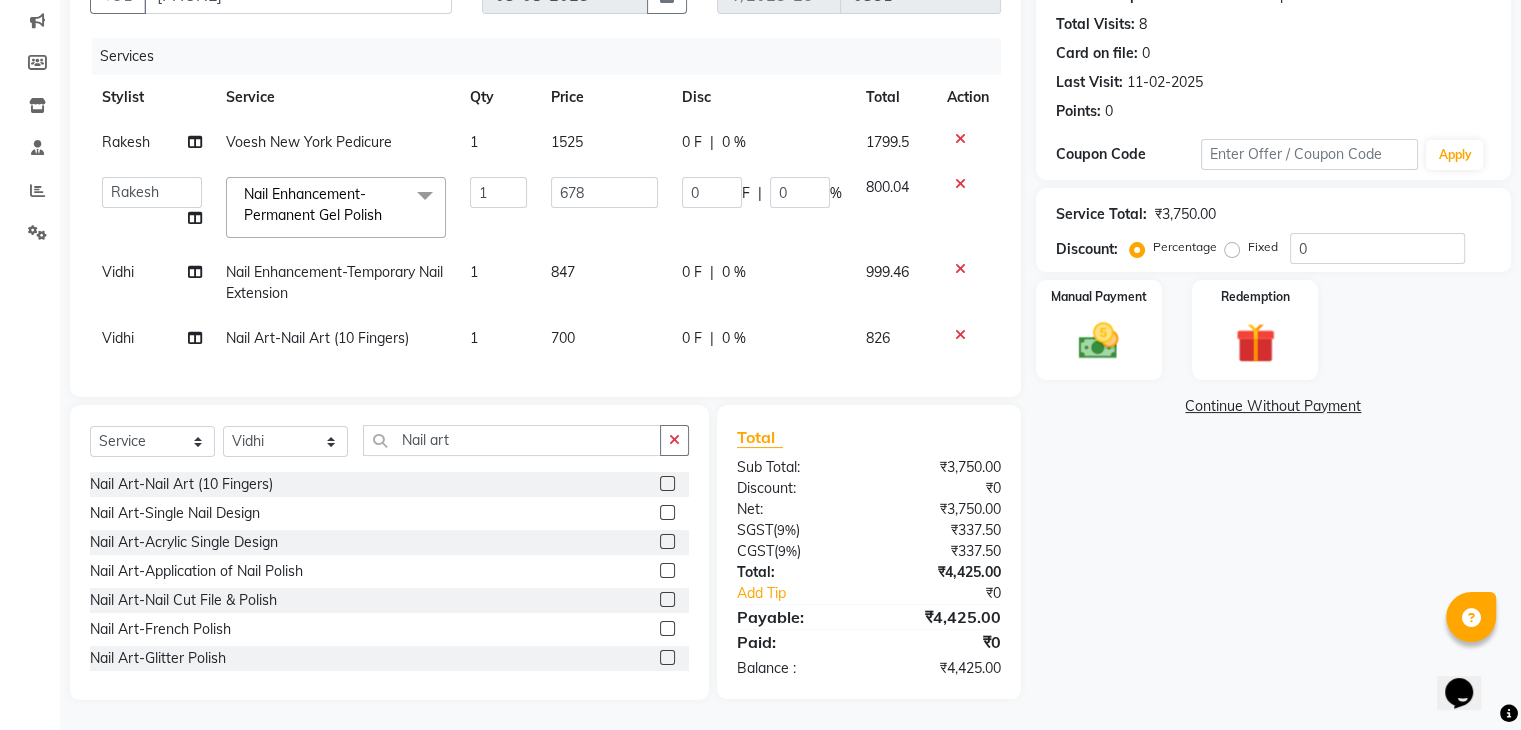 scroll, scrollTop: 225, scrollLeft: 0, axis: vertical 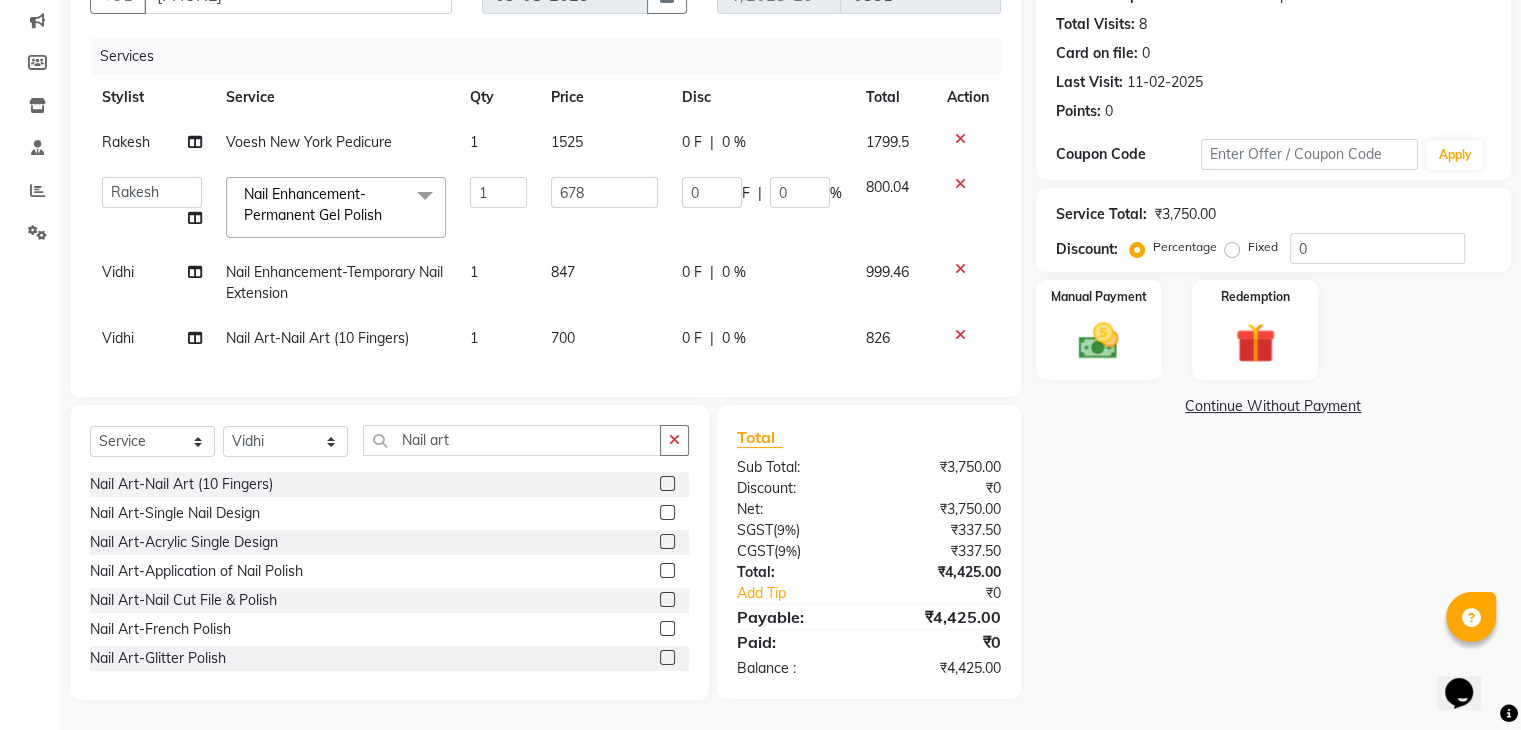click on "700" 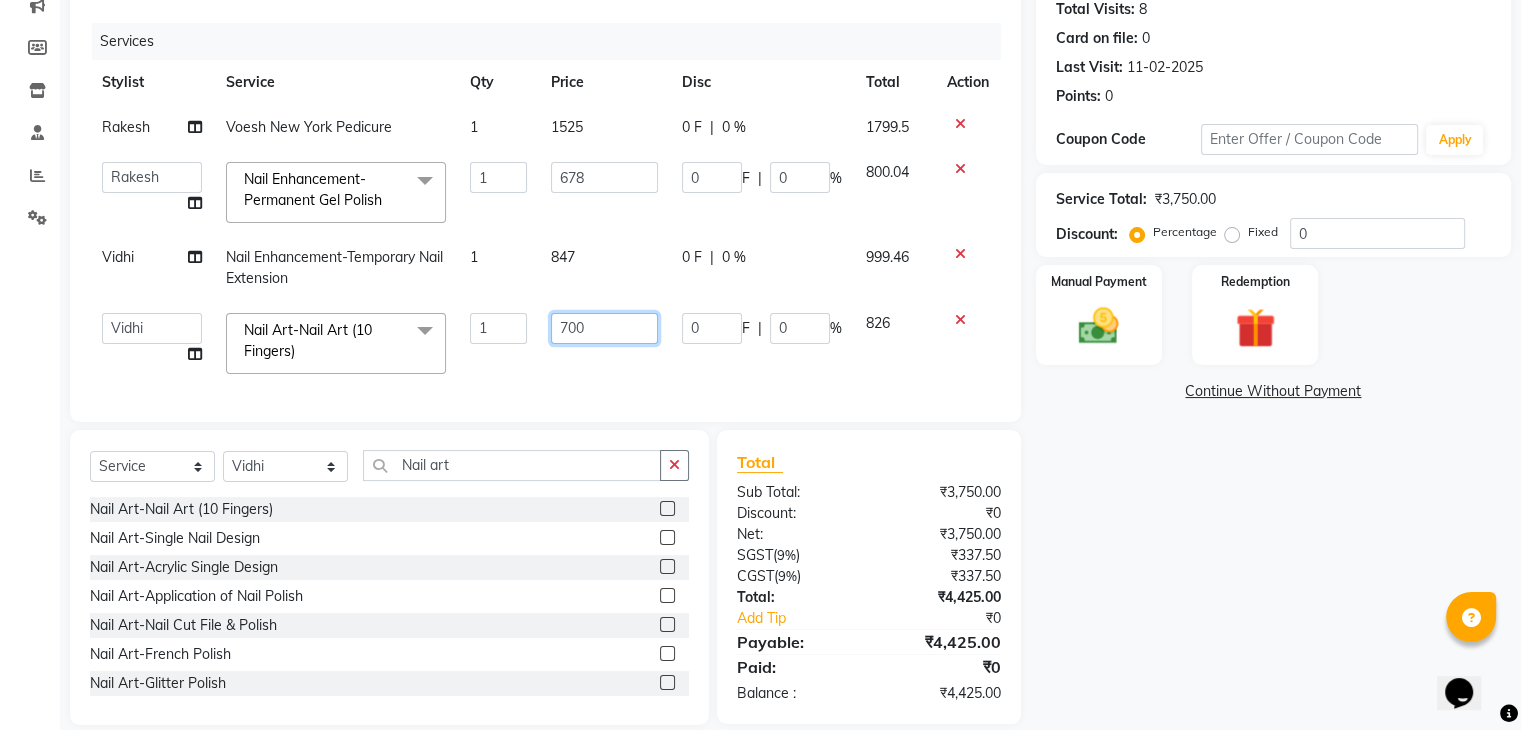 drag, startPoint x: 591, startPoint y: 324, endPoint x: 251, endPoint y: 317, distance: 340.07205 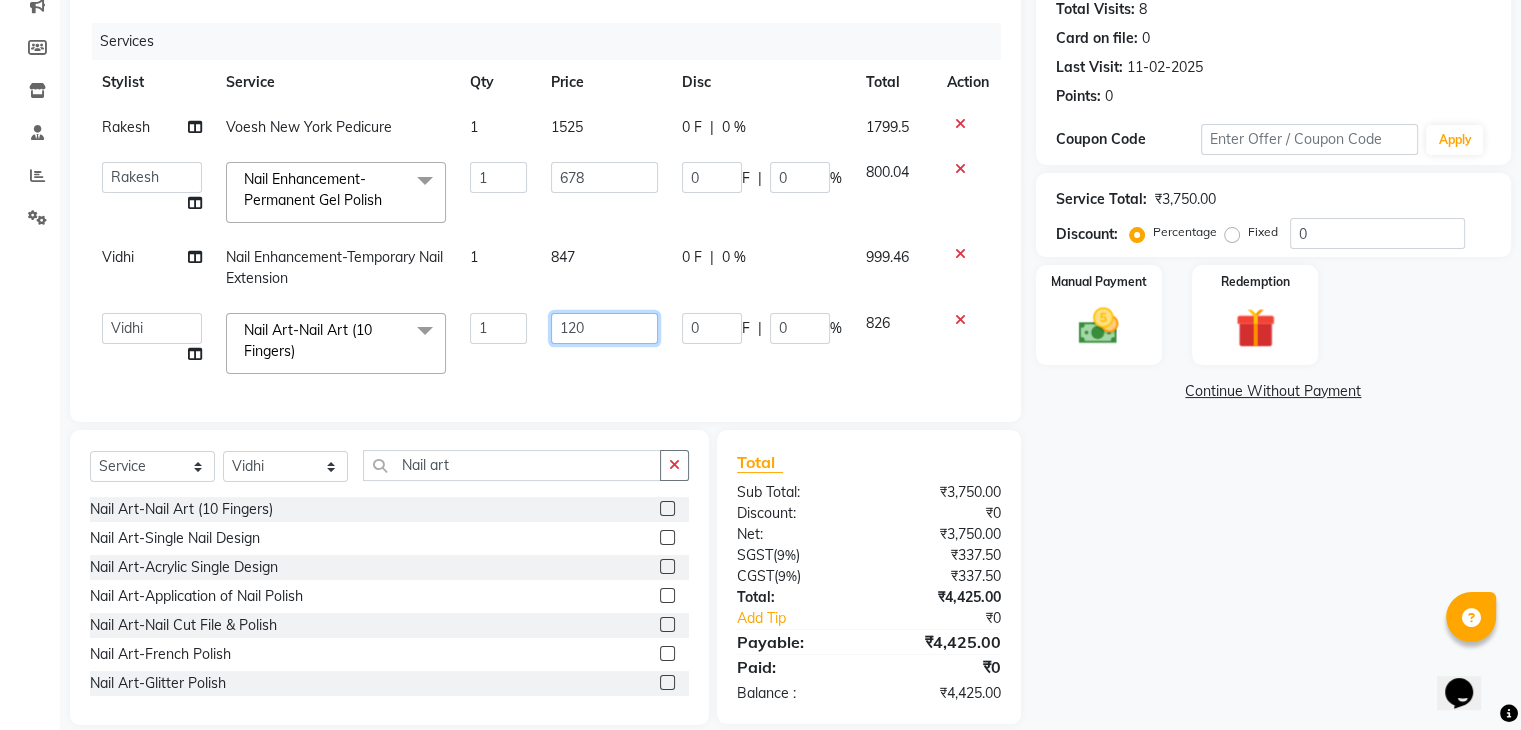 type on "1200" 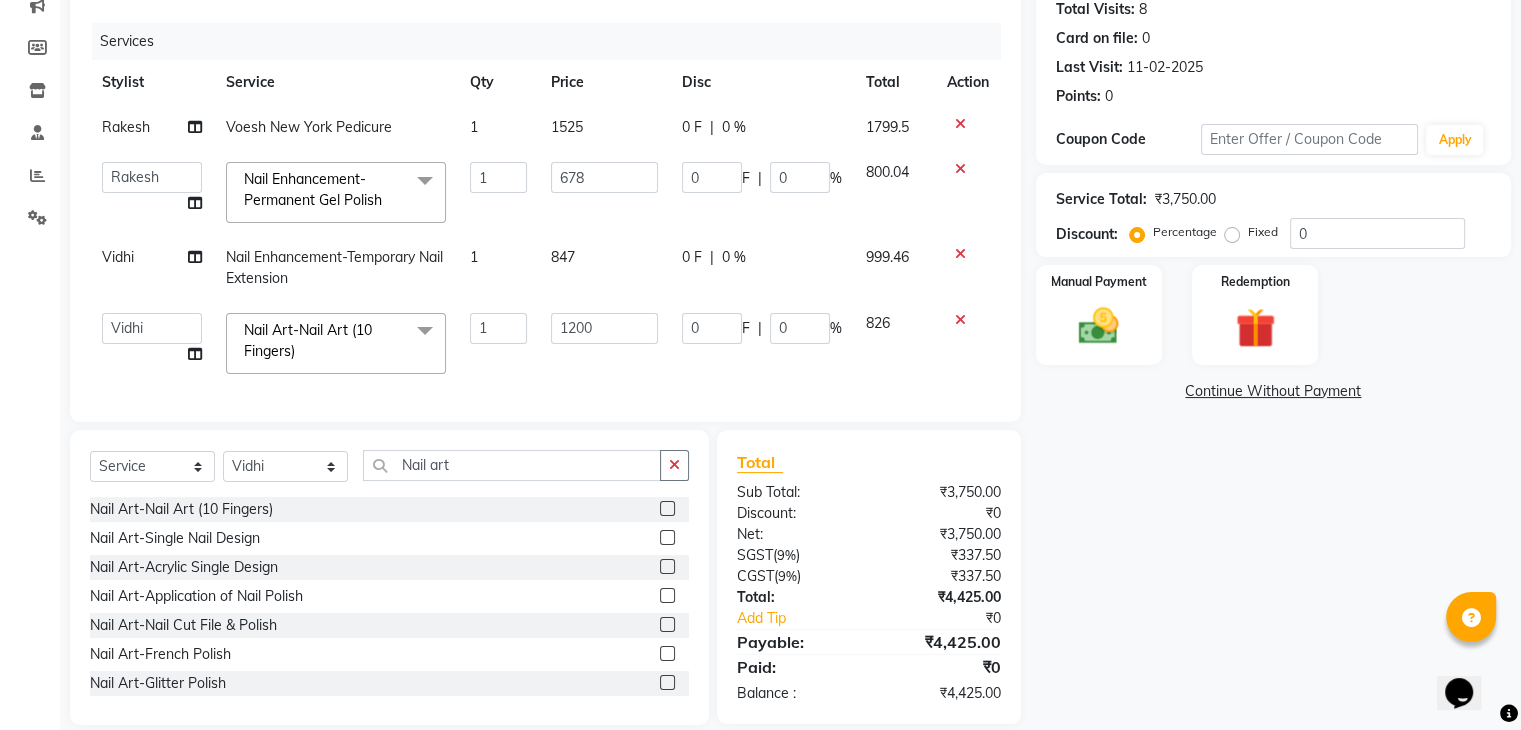 click on "Client +[COUNTRY CODE] [PHONE] Date [DATE] Invoice Number V/2025 V/2025-26 0351 Services Stylist Service Qty Price Disc Total Action Rakesh Voesh New York Pedicure 1 1525 0 F | 0 % 1799.5 Dhanashree Front desk General Hemant Munna Noor Pooja Pooja micro Priya Rakesh Sanjay Sehna Ma'am Shamim Vidhi Nail Enhancement-Permanent Gel Polish x Manicalm Footsie spa Pedicure Pedicalm Footsie spa Manicure Foot Facial Detox Pedicure Candle Pedicure Extra Scrub/Mask/Pack - Pedicure NO MORE TAN Pedicure Cocktail Pedicure Extra Anti - Oxidant Paraffin Treatment (Pedicure) Essential Pedicure Alga Spa Pedicure Voesh New York Pedicure Hand Facial Detox Manicure Alga Spa Manicure Voesh New York Manicure No More Tan Manicure Cocktail Manicure Beauty Spot 1st Sitting (Lip Tattoo) Package (1st Setting + Touchup) (Lip Tattoo) 2nd Sitting (Lip Tattoo) Package (1st Setting + Touchup) (Ombre) 2nd Sitting (Ombre) 1st Sitting (Ombre) Package (1st Setting + Touchup) Correction Touch Up 1st Sitting 1 678 0 F |" 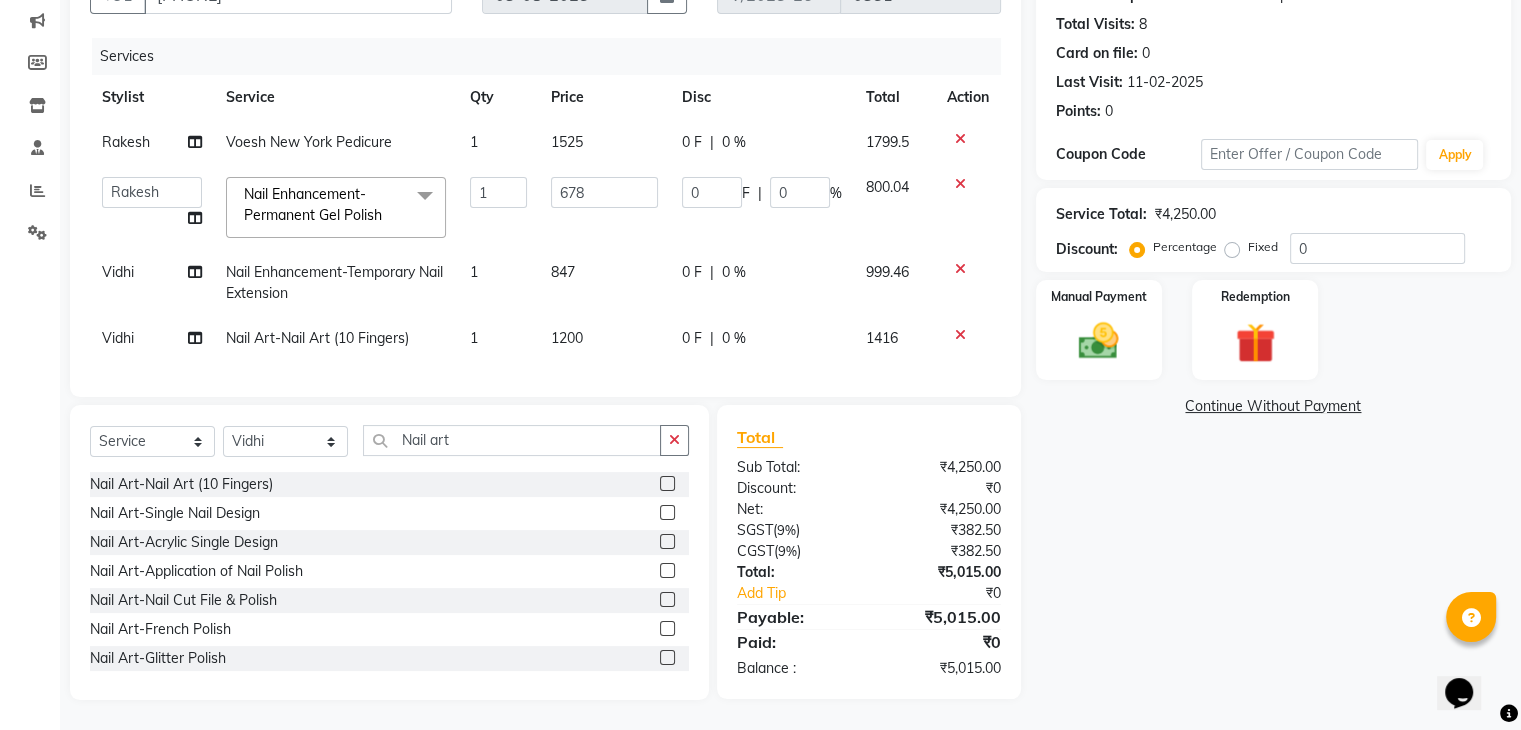 click on "Name: [FIRST] [LAST] Membership: No Active Membership Total Visits: 8 Card on file: 0 Last Visit: [DATE] Points: 0 Coupon Code Apply Service Total: ₹4,250.00 Discount: Percentage Fixed 0 Manual Payment Redemption Continue Without Payment" 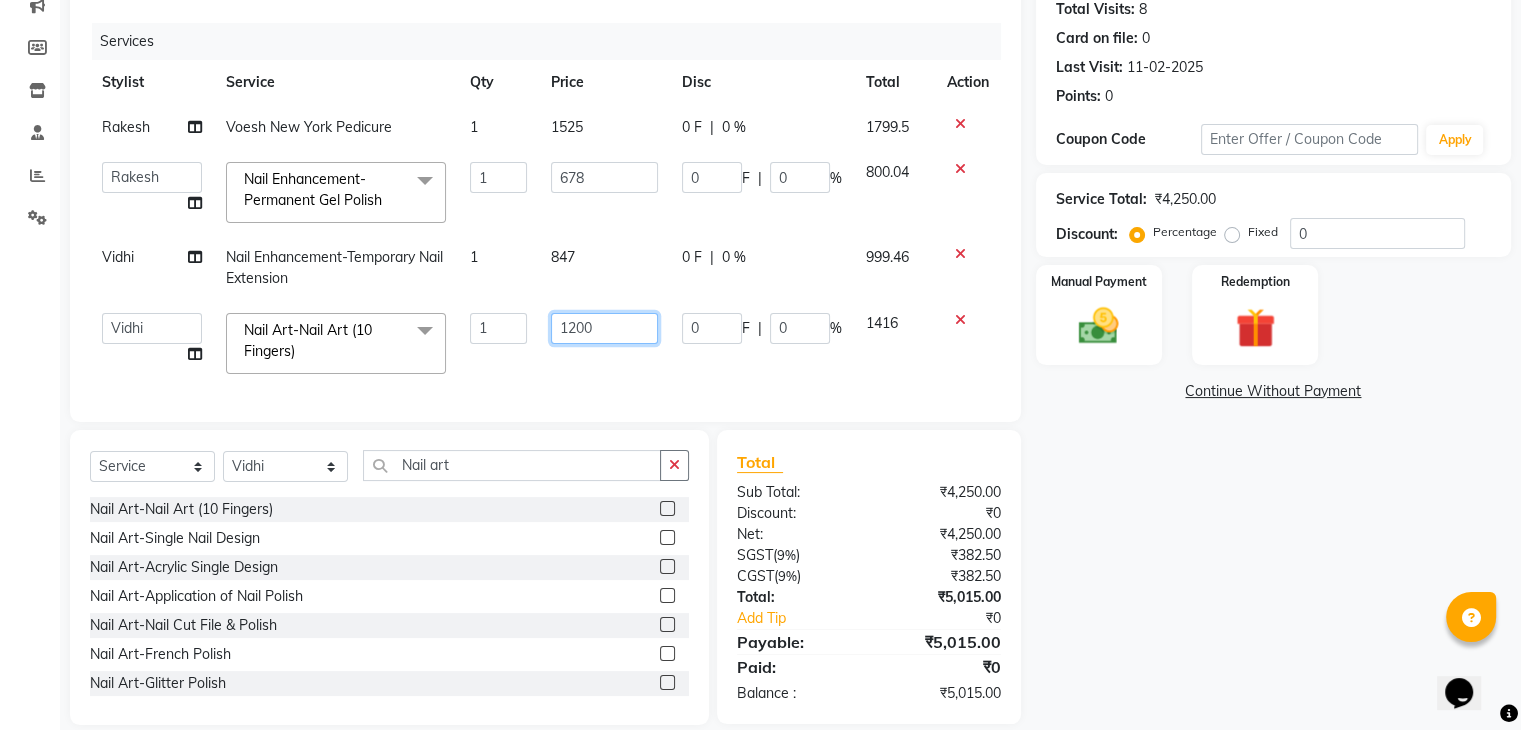 drag, startPoint x: 616, startPoint y: 323, endPoint x: 436, endPoint y: 324, distance: 180.00278 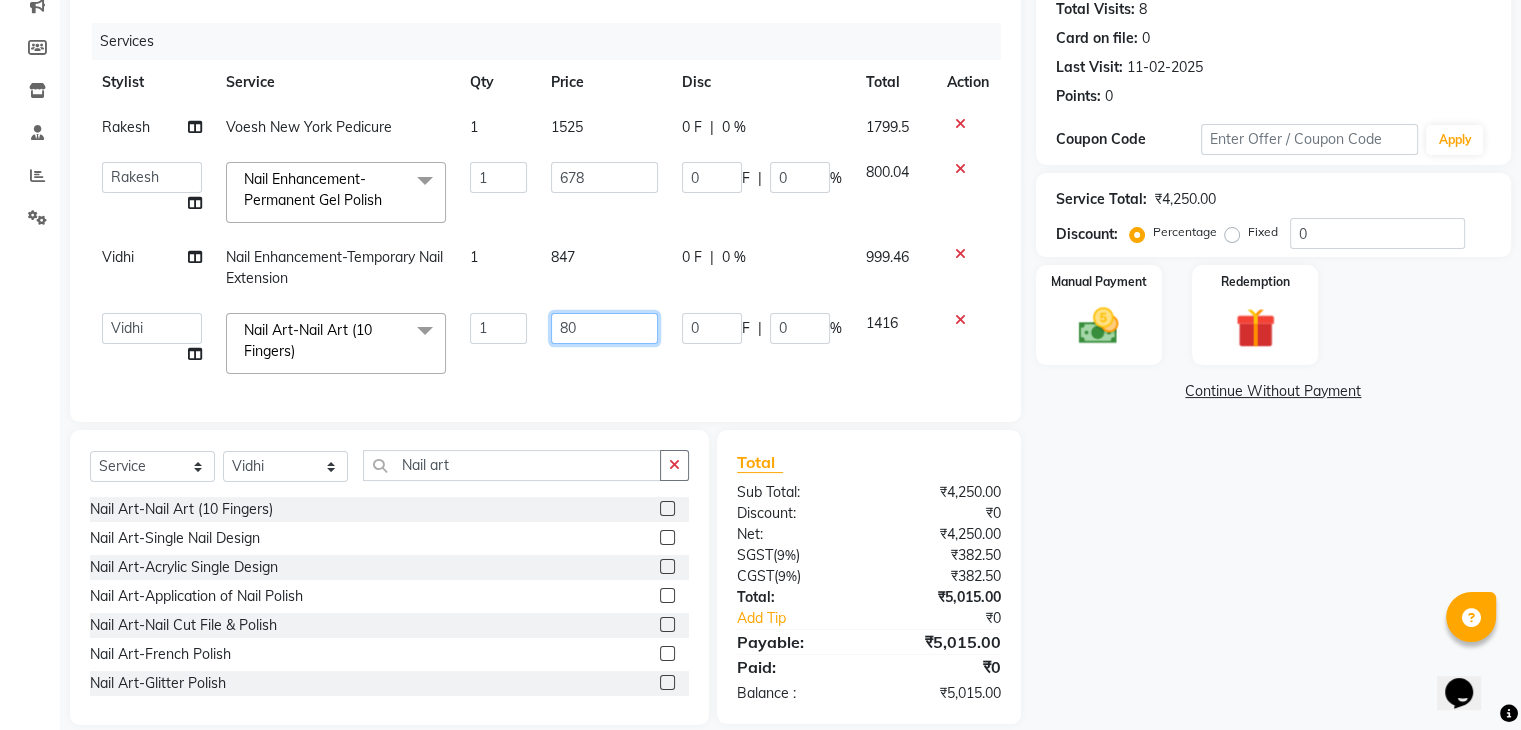 type on "800" 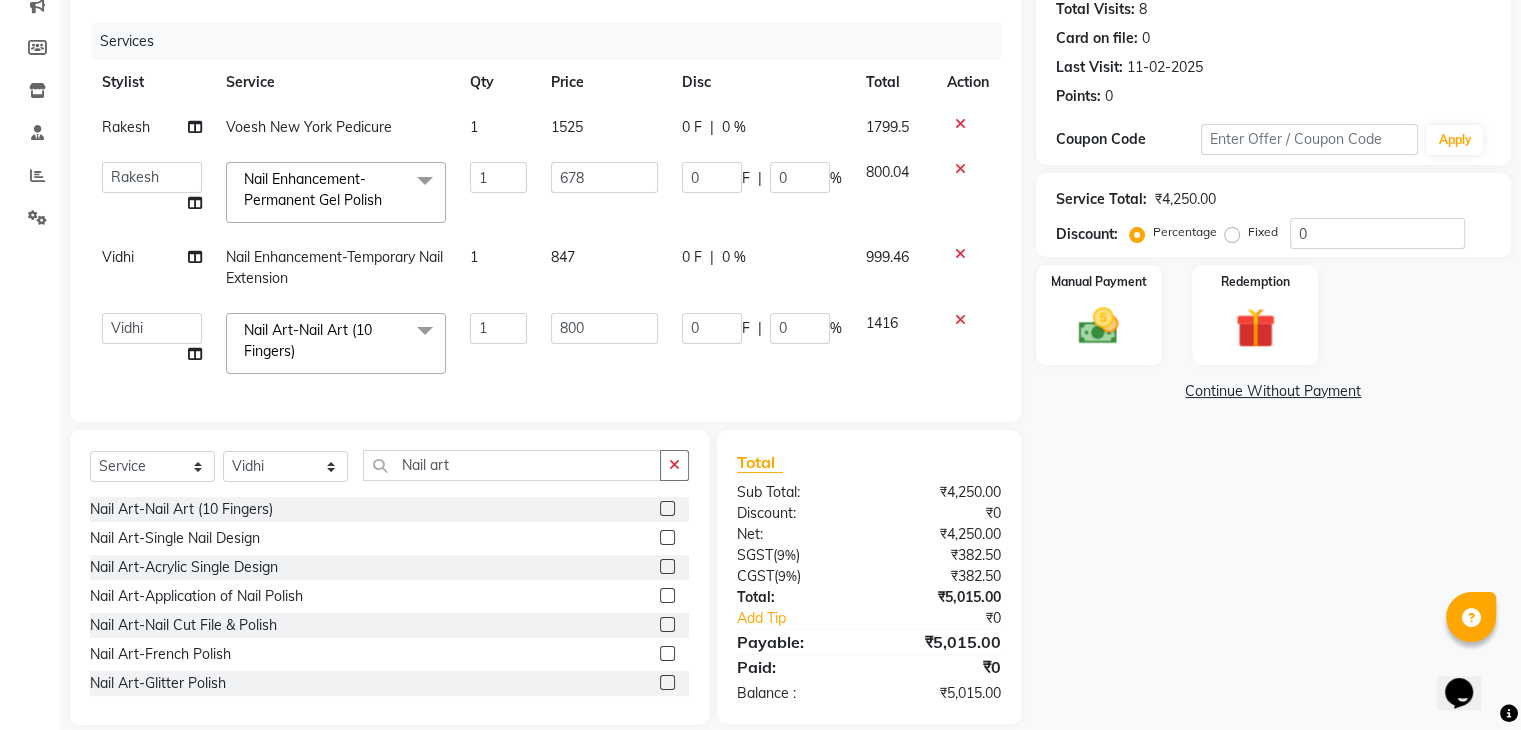 click on "Services Stylist Service Qty Price Disc Total Action Rakesh Voesh New York Pedicure 1 1525 0 F | 0 % 1799.5 Dhanashree Front desk General Hemant Munna Noor Pooja Pooja micro Priya Rakesh Sanjay Sehna Ma'am Shamim Vidhi Nail Enhancement-Permanent Gel Polish x Manicalm Footsie spa Pedicure Pedicalm Footsie spa Manicure Foot Facial Detox Pedicure Candle Pedicure Extra Scrub/Mask/Pack - Pedicure NO MORE TAN Pedicure Cocktail Pedicure Extra Anti - Oxidant Paraffin Treatment (Pedicure) Essential Pedicure Alga Spa Pedicure Voesh New York Pedicure Hand Facial Detox Manicure Alga Spa Manicure Voesh New York Manicure No More Tan Manicure Cocktail Manicure Beauty Spot 1st Sitting (Lip Tattoo) Package (1st Setting + Touchup) (Lip Tattoo) 2nd Sitting (Lip Tattoo) Package (1st Setting + Touchup) (Ombre) 2nd Sitting (Ombre) 1st Sitting (Ombre) Package (1st Setting + Touchup) Correction Touch Up 1st Sitting Nail Enhancement-Acrylic Set with OPI Gel Color Nail Enhancement-Gel Set with OPI Gel Color Nail Enhancement-Acrylic Set with T&T Gel Color Nail Enhancement-Gel Set with T&T Gel Color 1 678 0 F |" 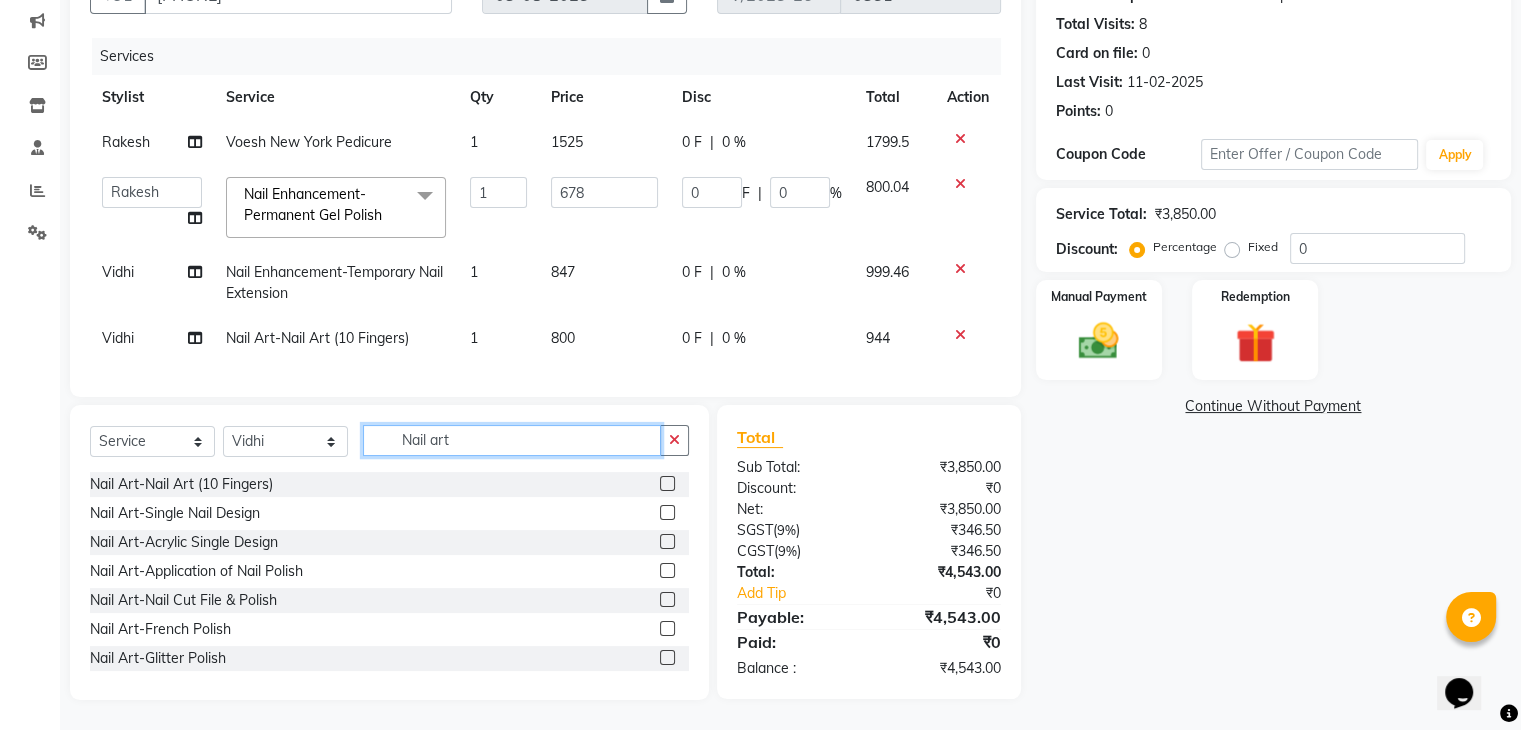 drag, startPoint x: 490, startPoint y: 431, endPoint x: 150, endPoint y: 419, distance: 340.2117 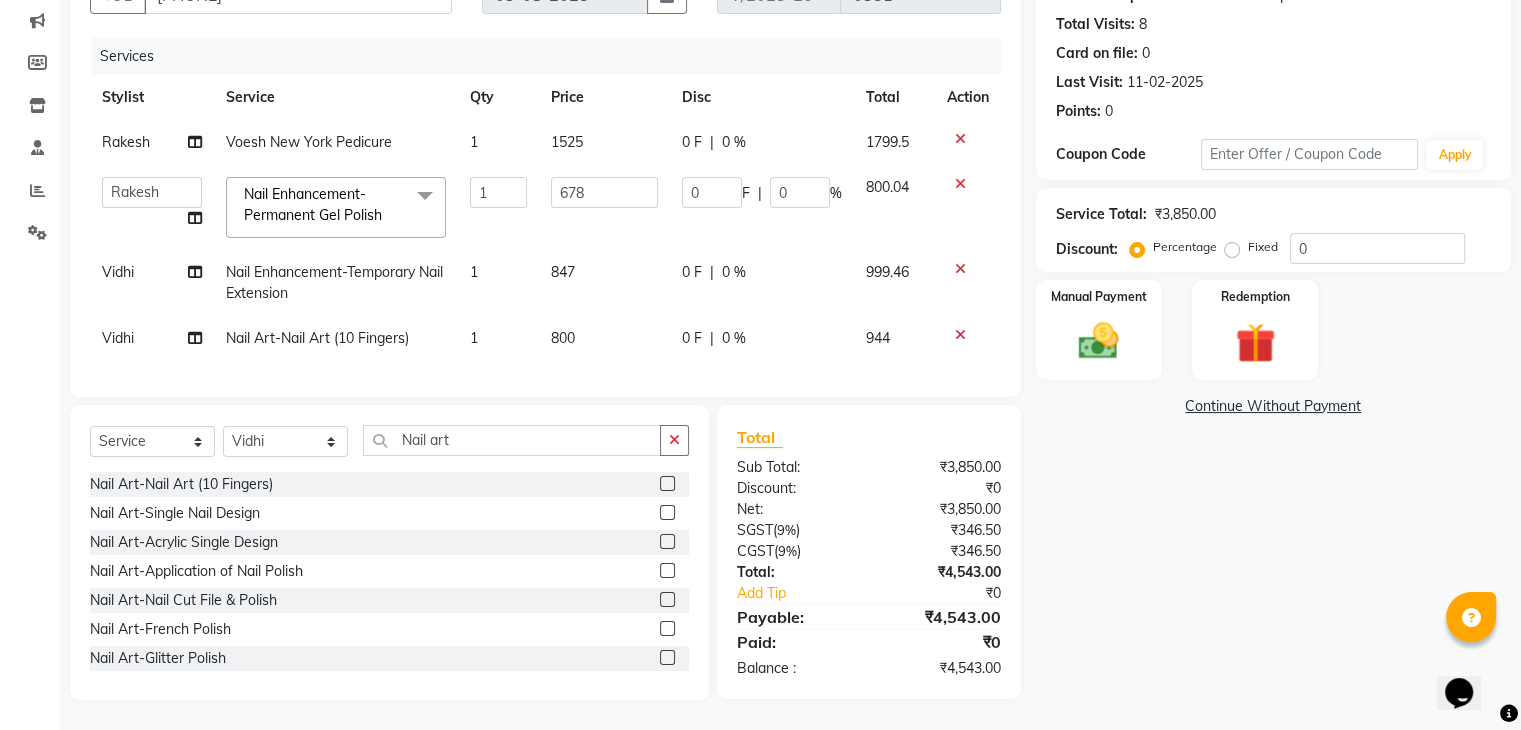 click 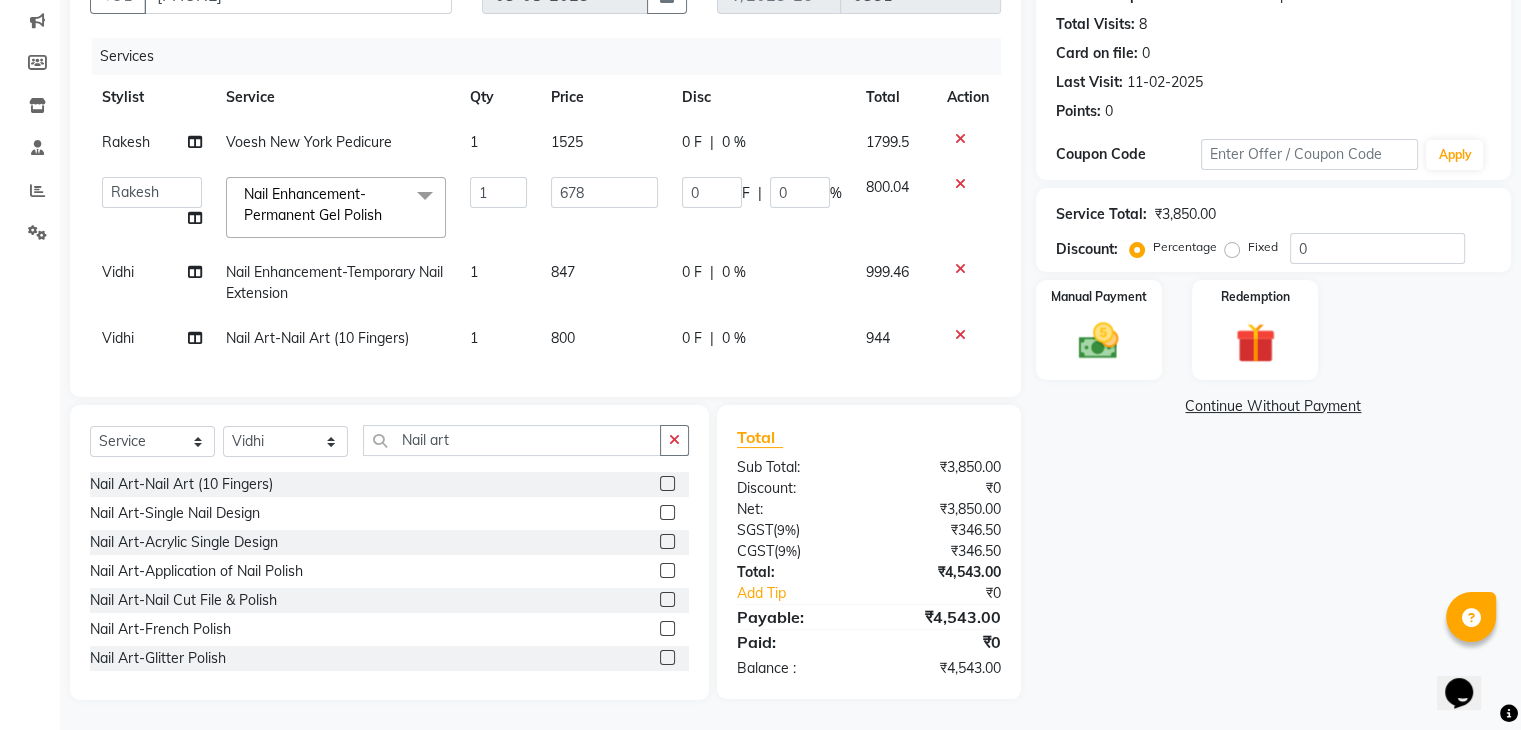 scroll, scrollTop: 180, scrollLeft: 0, axis: vertical 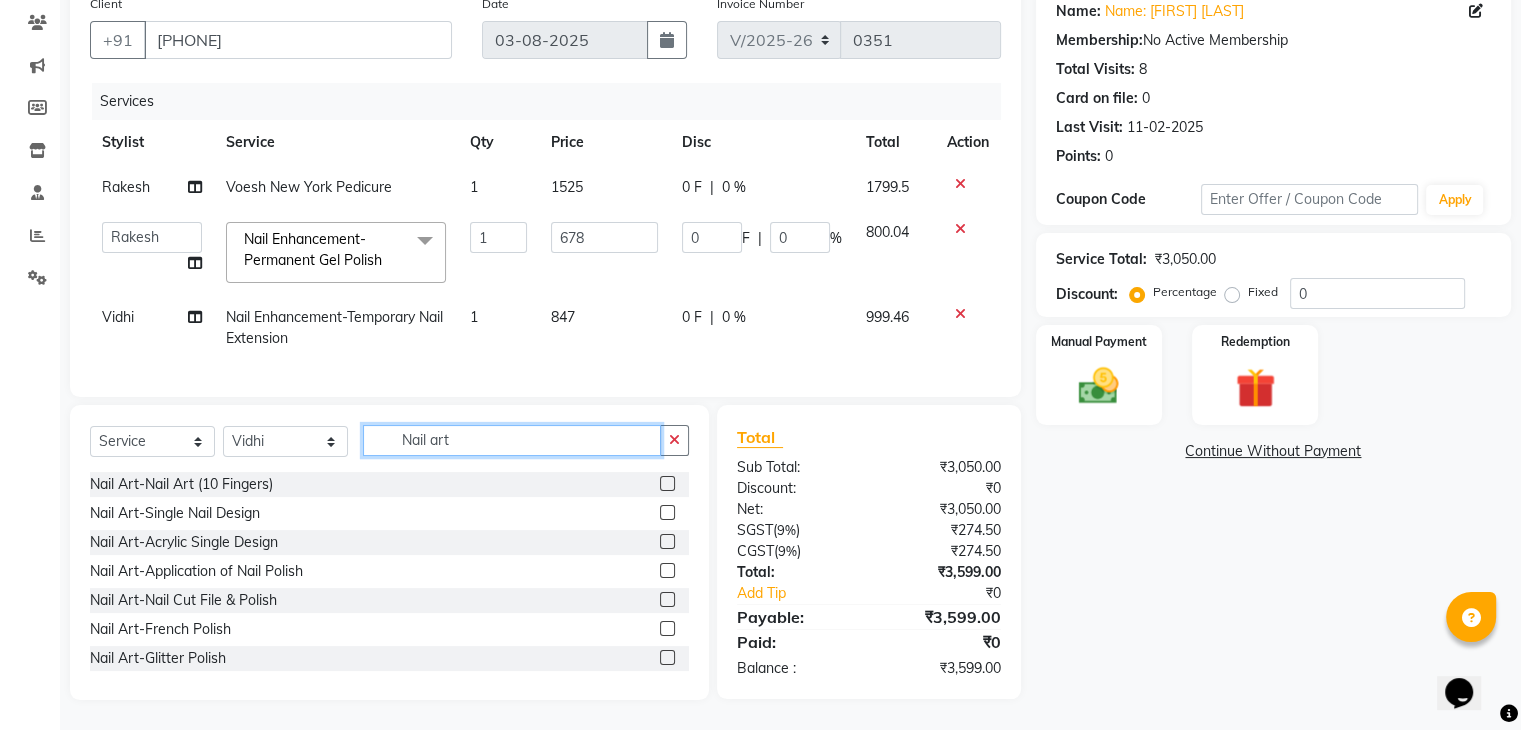 drag, startPoint x: 533, startPoint y: 449, endPoint x: 118, endPoint y: 444, distance: 415.03012 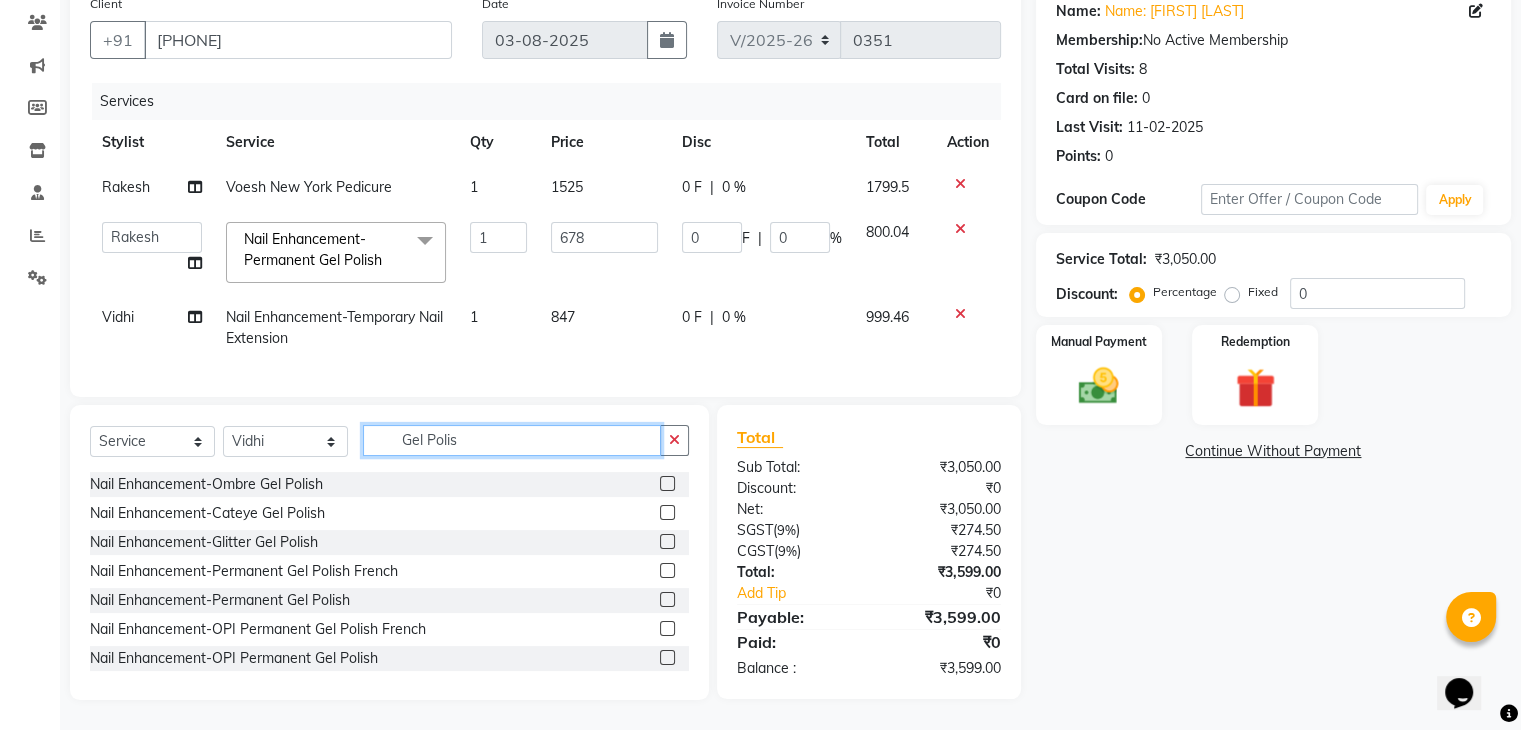 type on "Gel Polis" 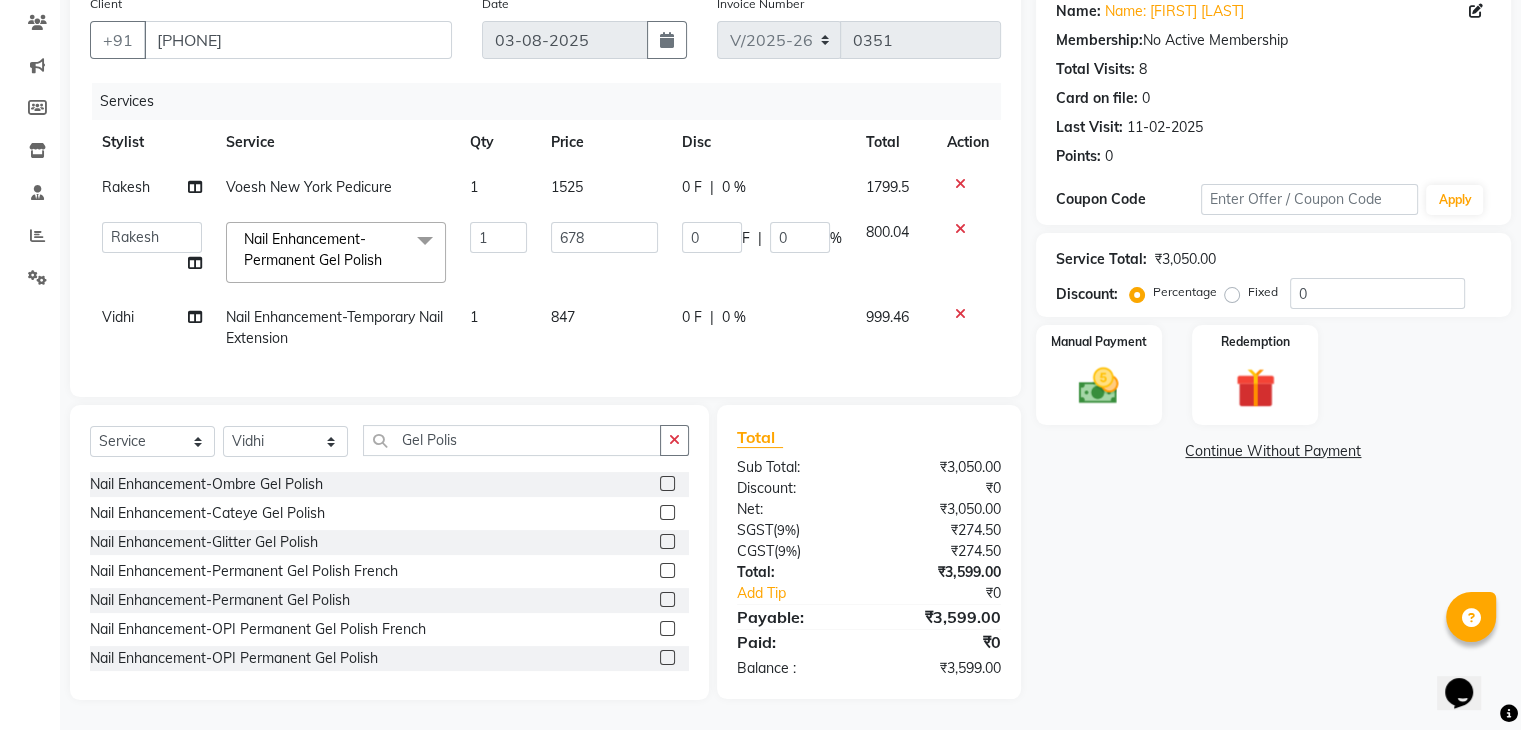 click 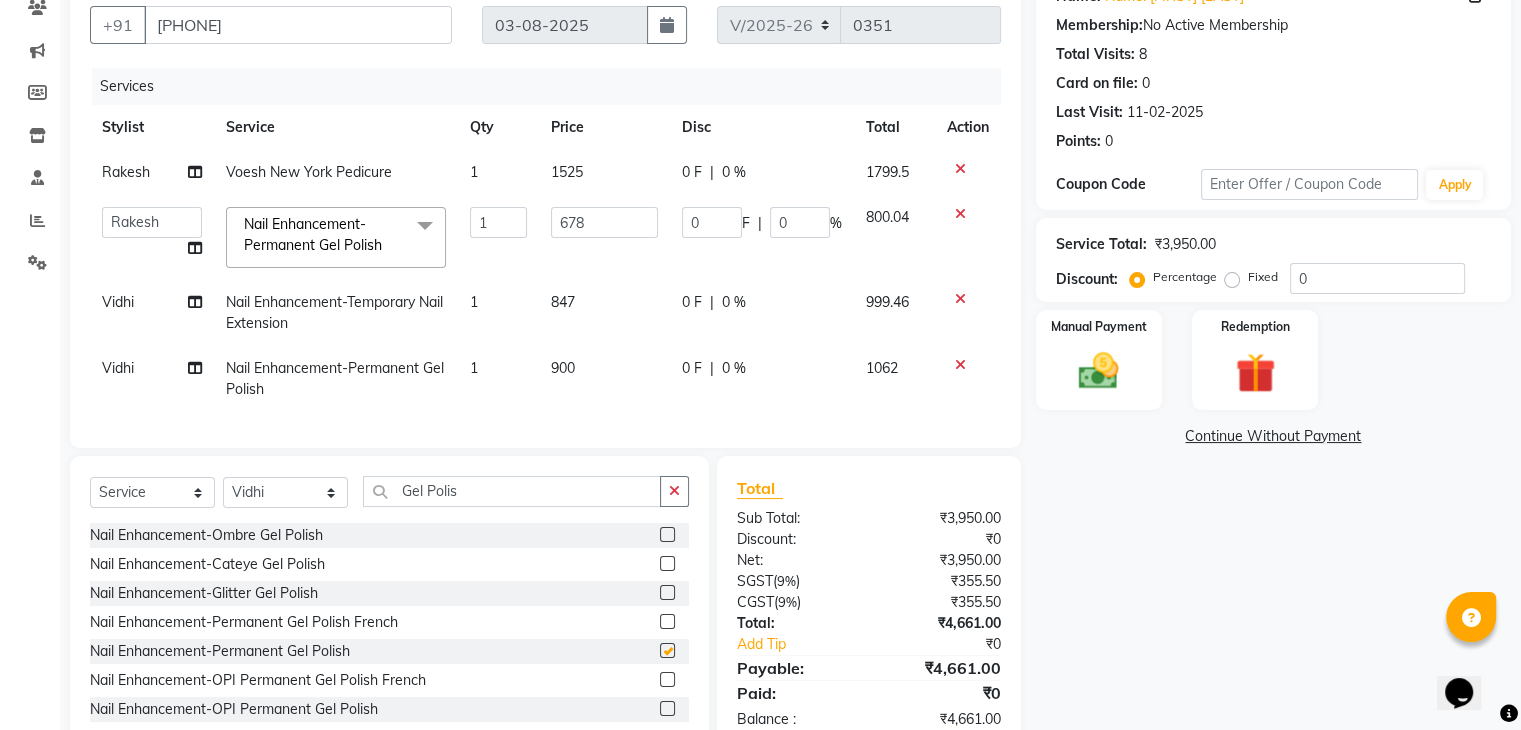 checkbox on "false" 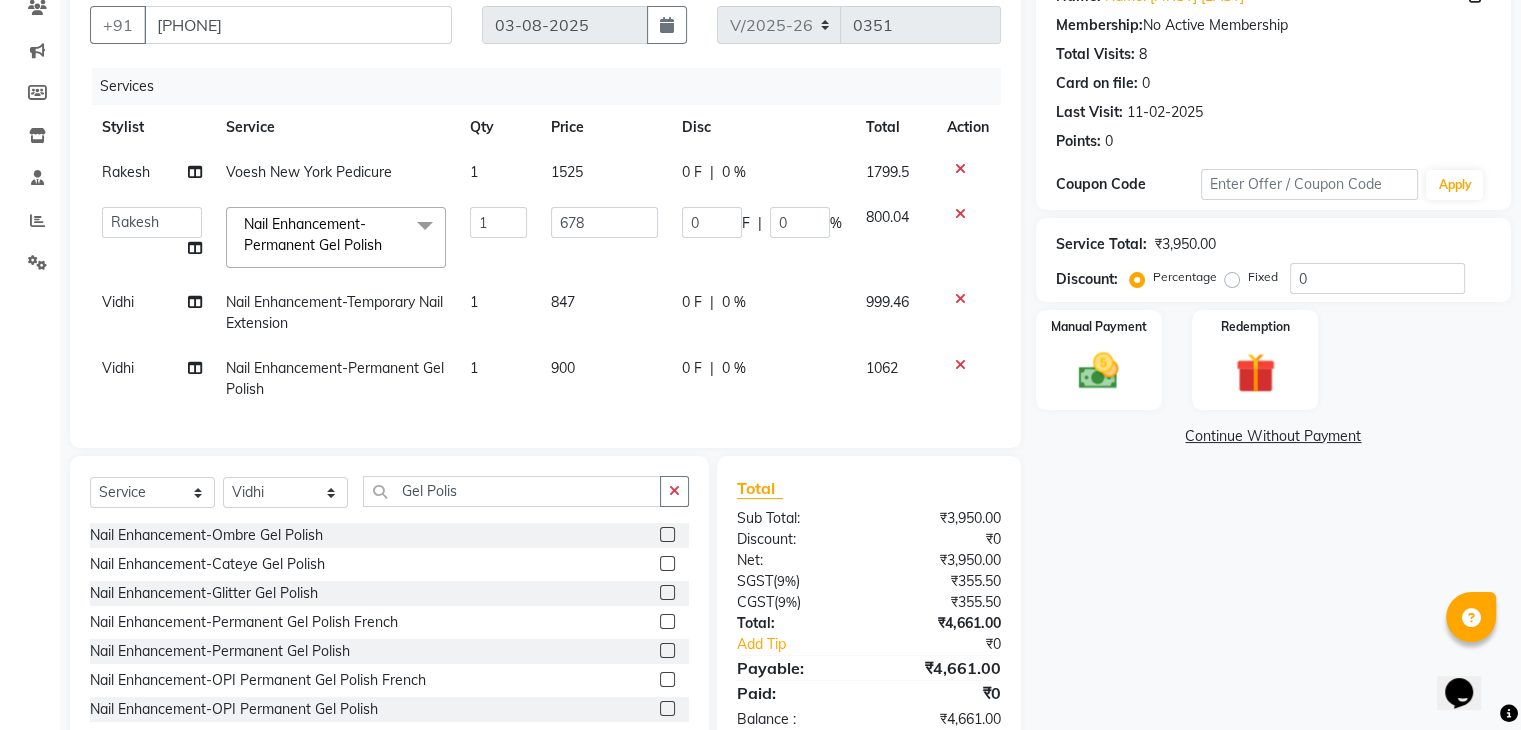 click on "900" 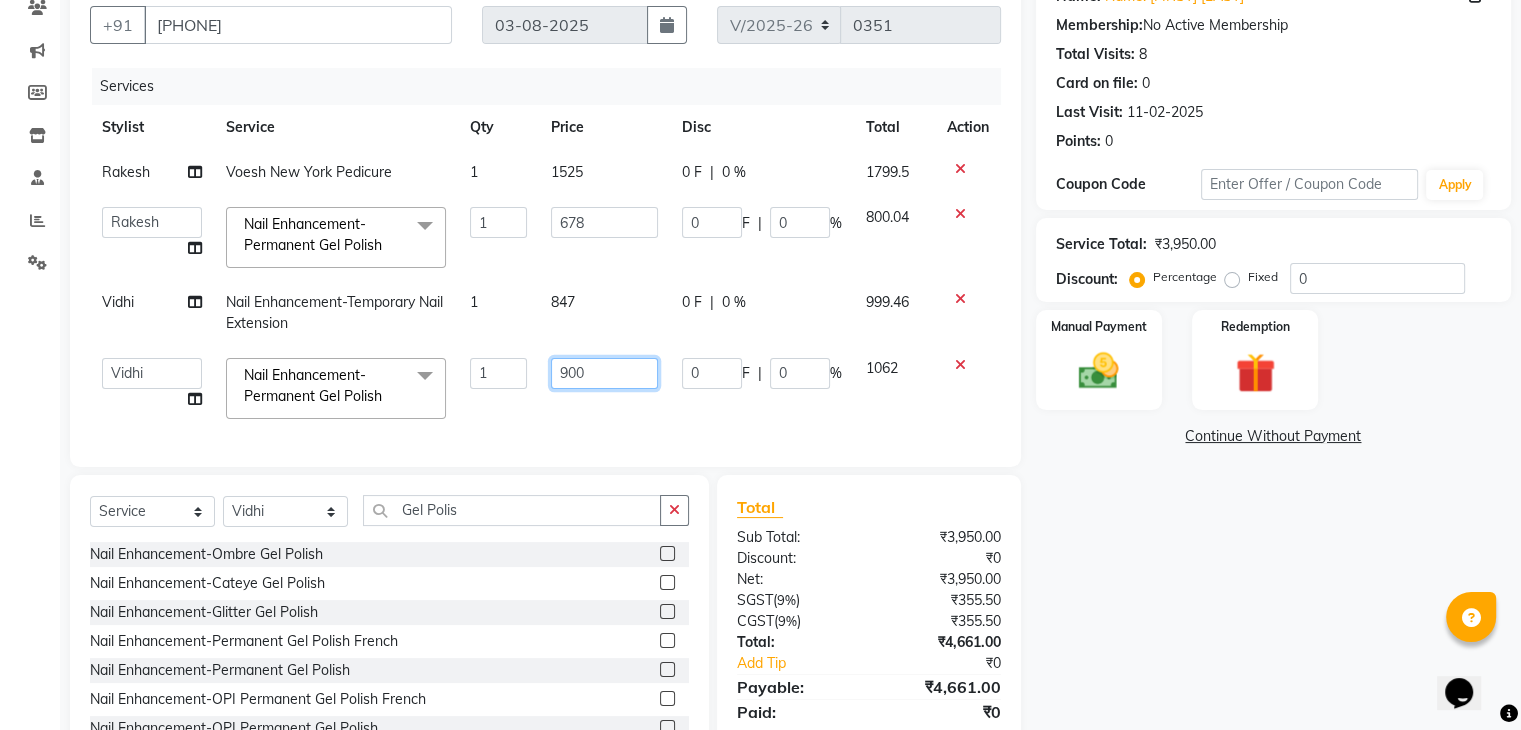 drag, startPoint x: 606, startPoint y: 364, endPoint x: 468, endPoint y: 365, distance: 138.00362 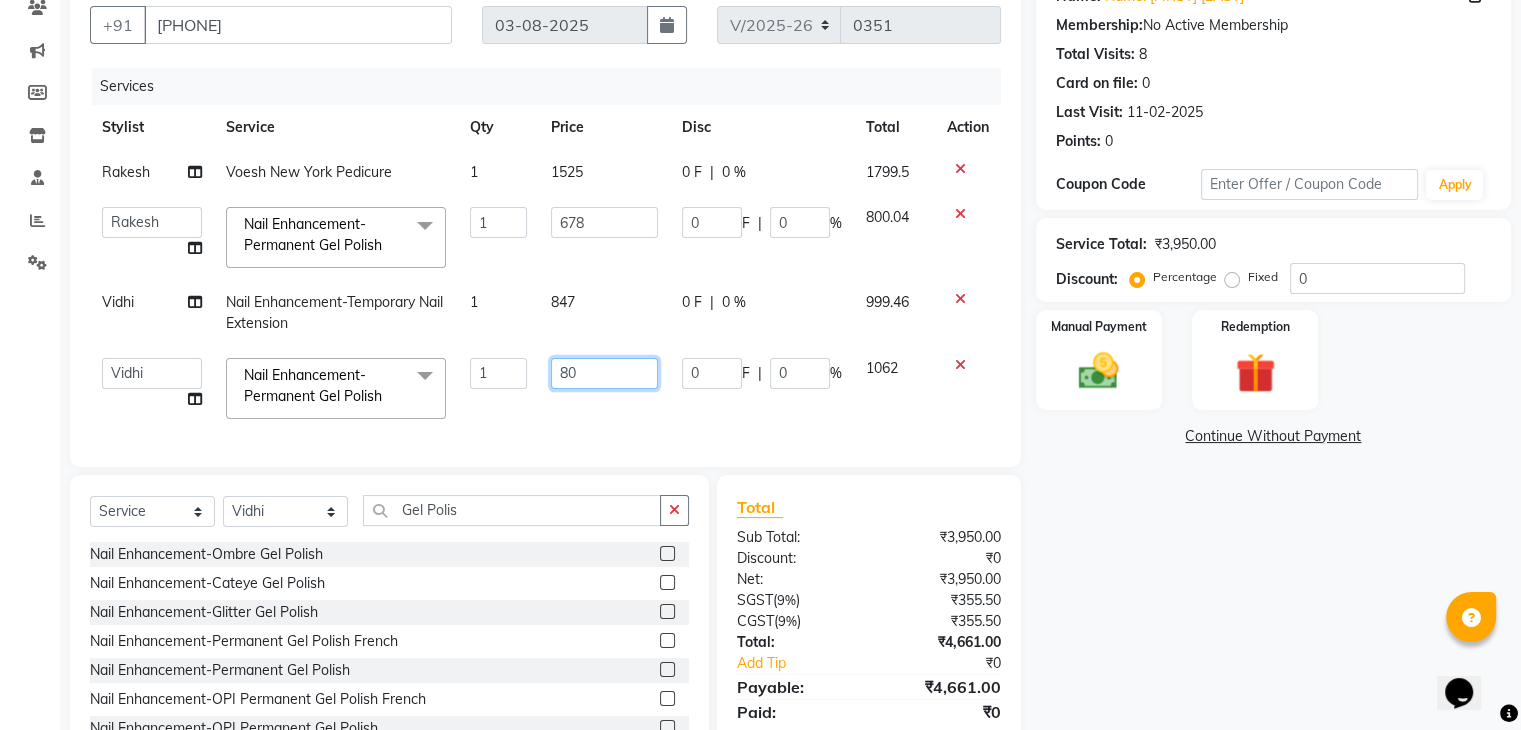 type on "800" 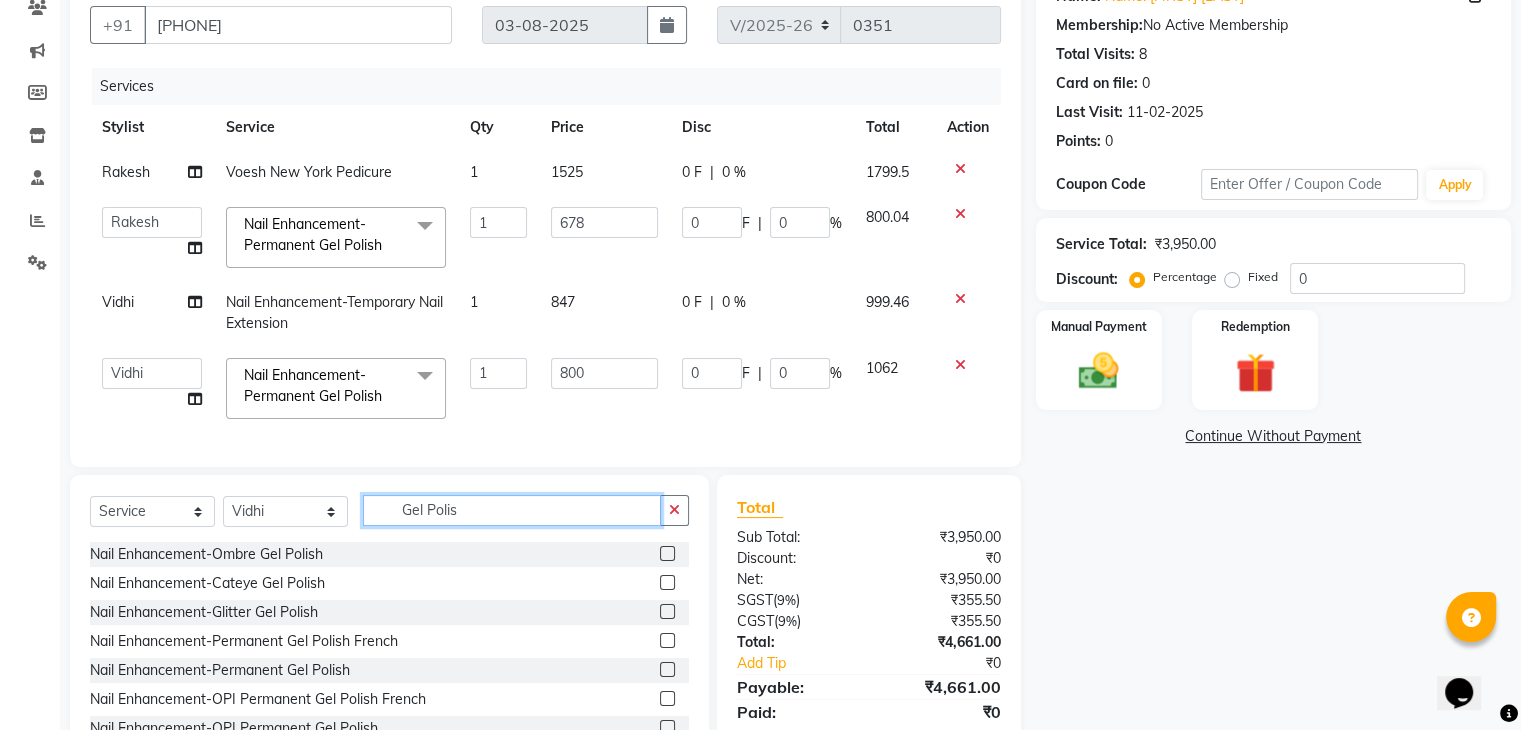 click on "Gel Polis" 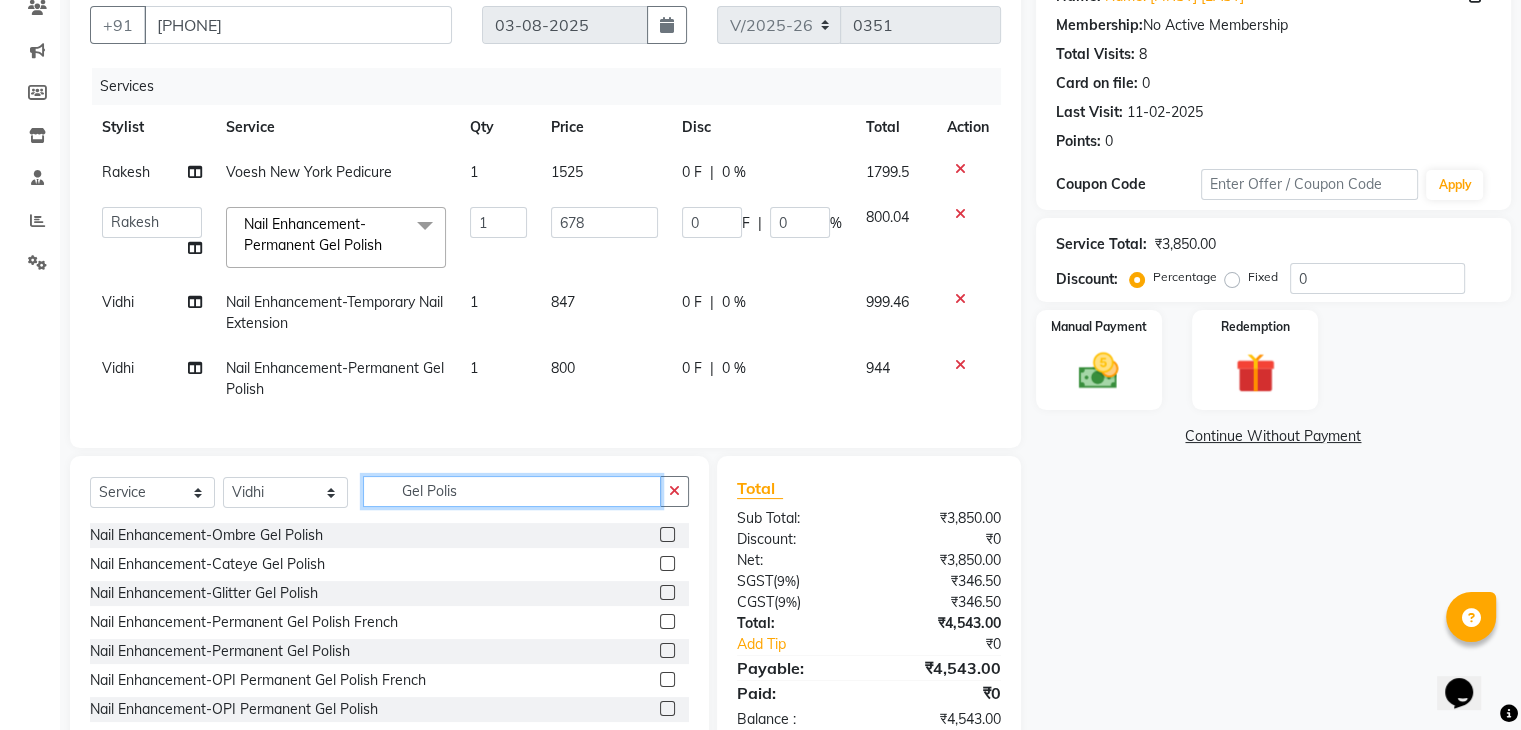 drag, startPoint x: 487, startPoint y: 517, endPoint x: 140, endPoint y: 473, distance: 349.7785 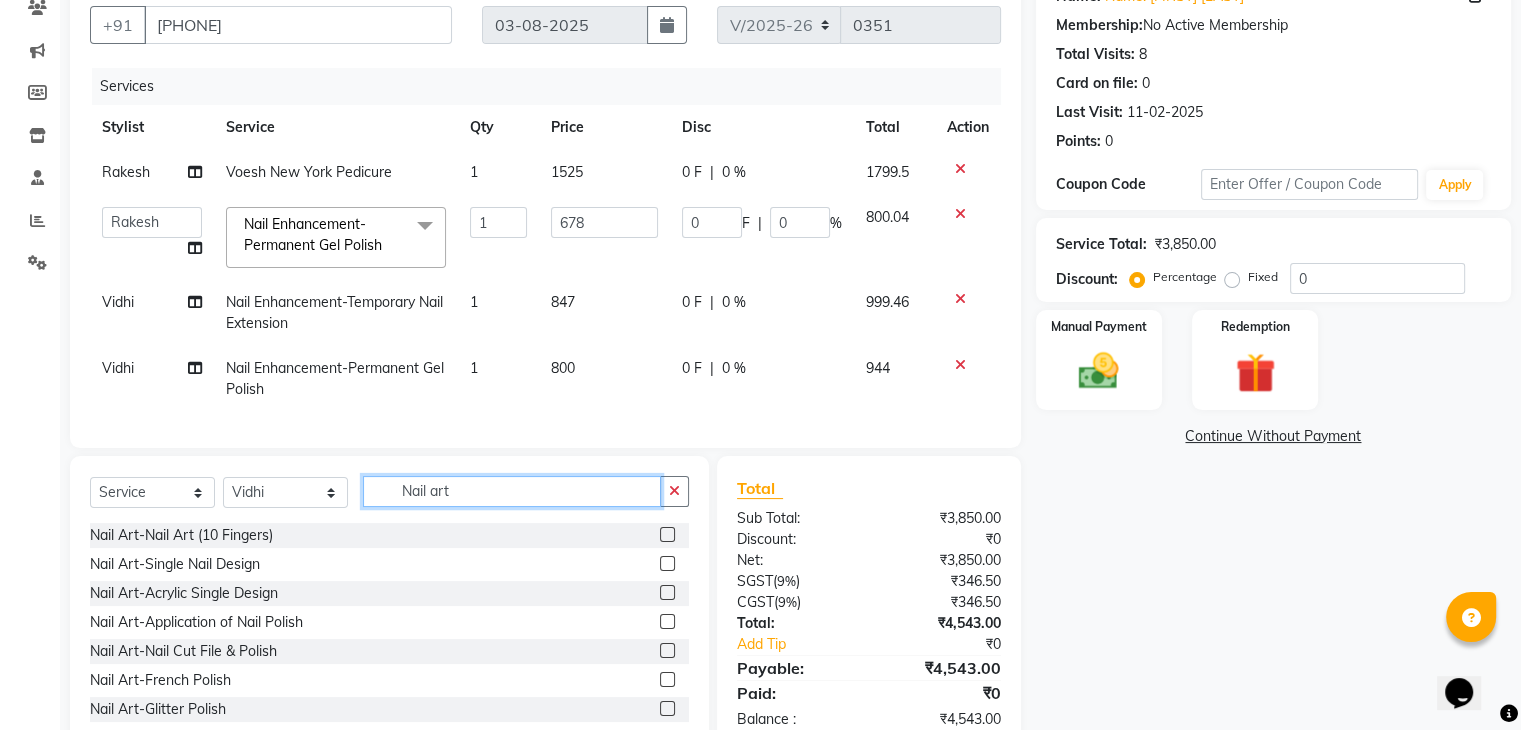 type on "Nail art" 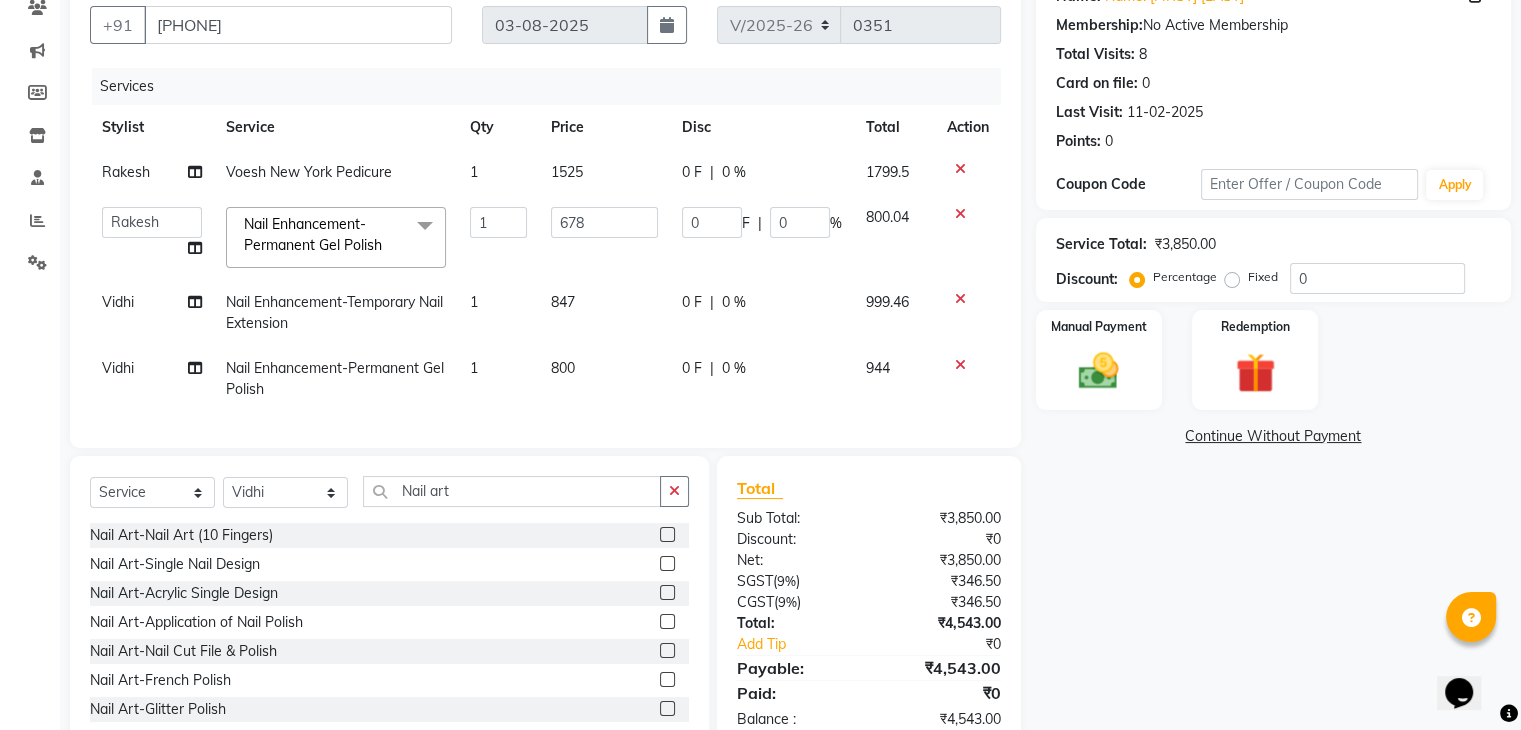 click 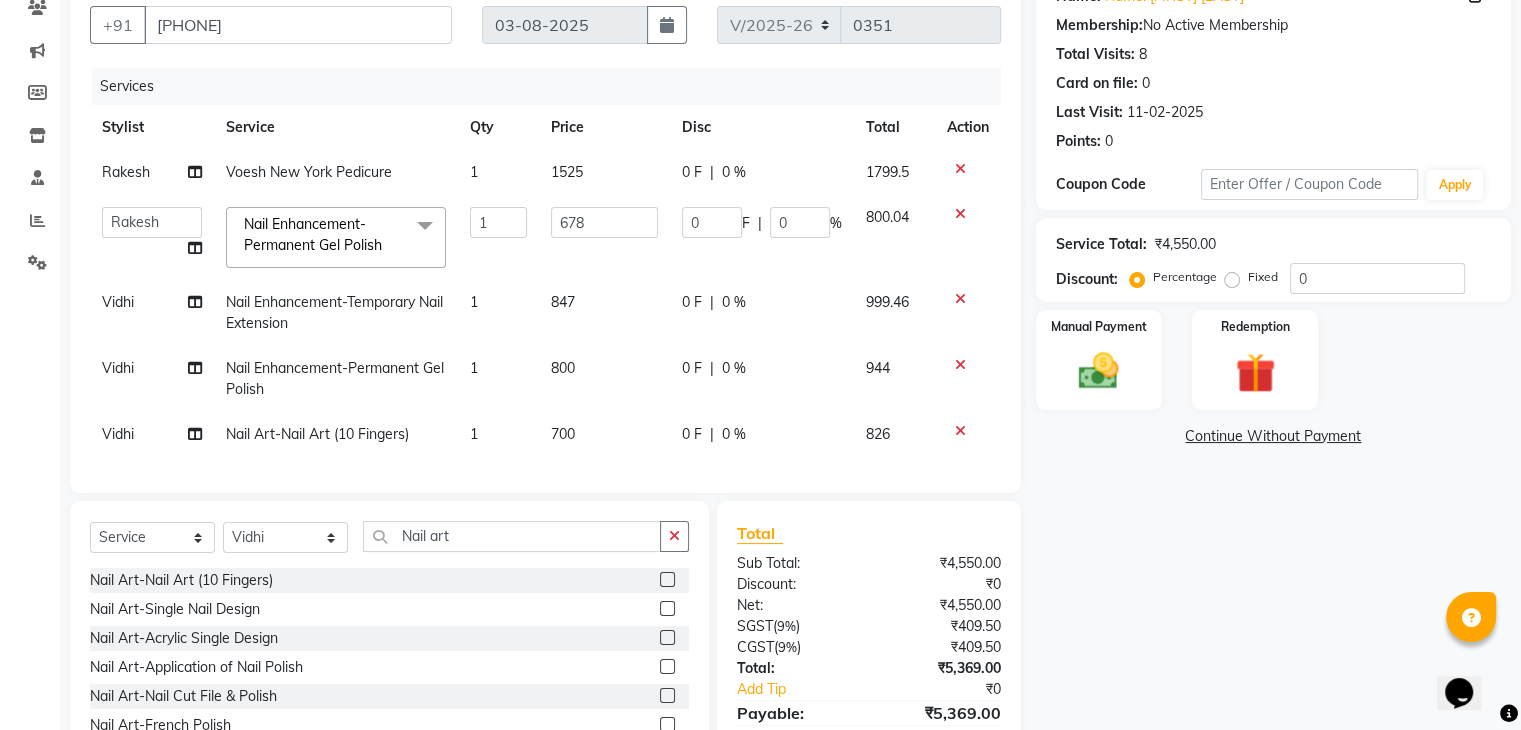 click on "700" 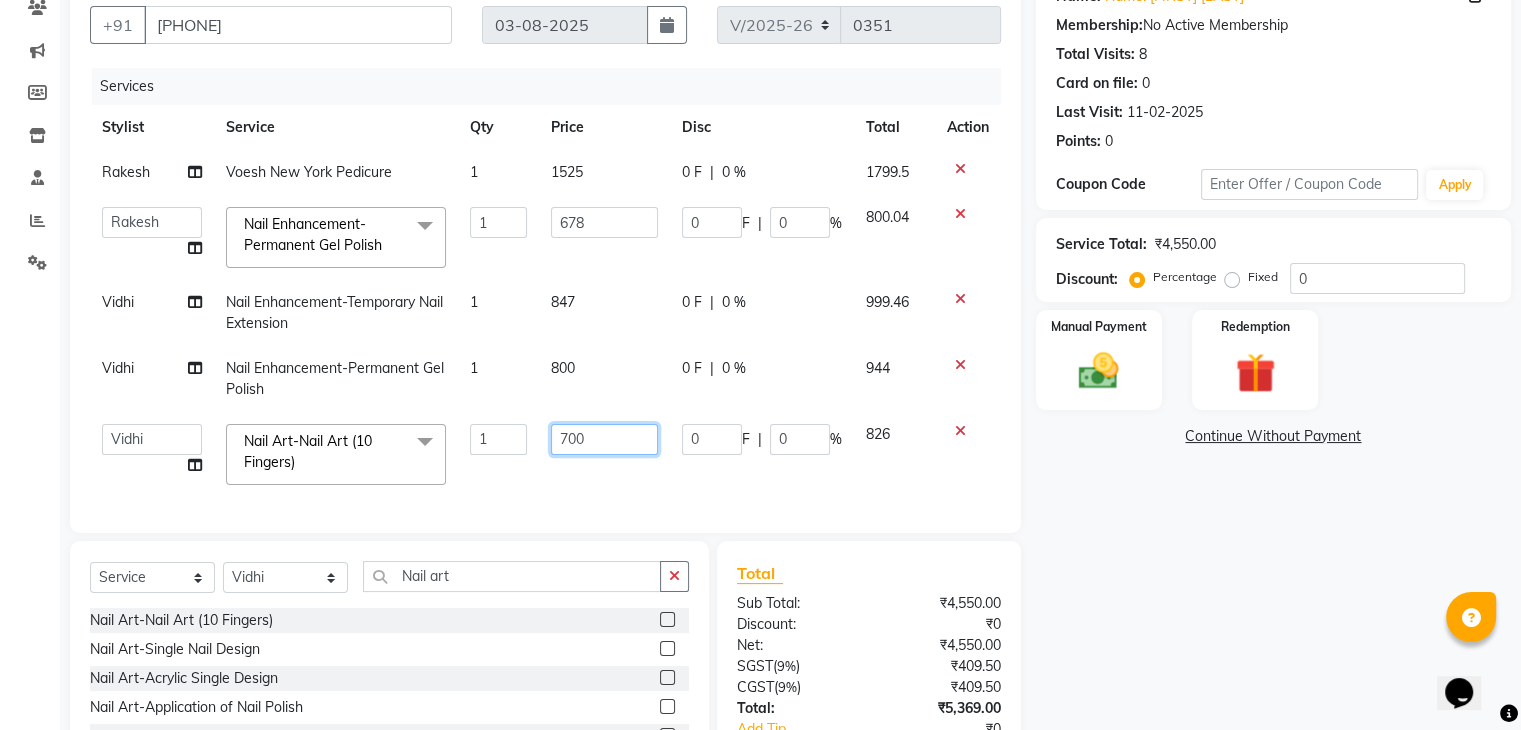 drag, startPoint x: 604, startPoint y: 433, endPoint x: 396, endPoint y: 412, distance: 209.0574 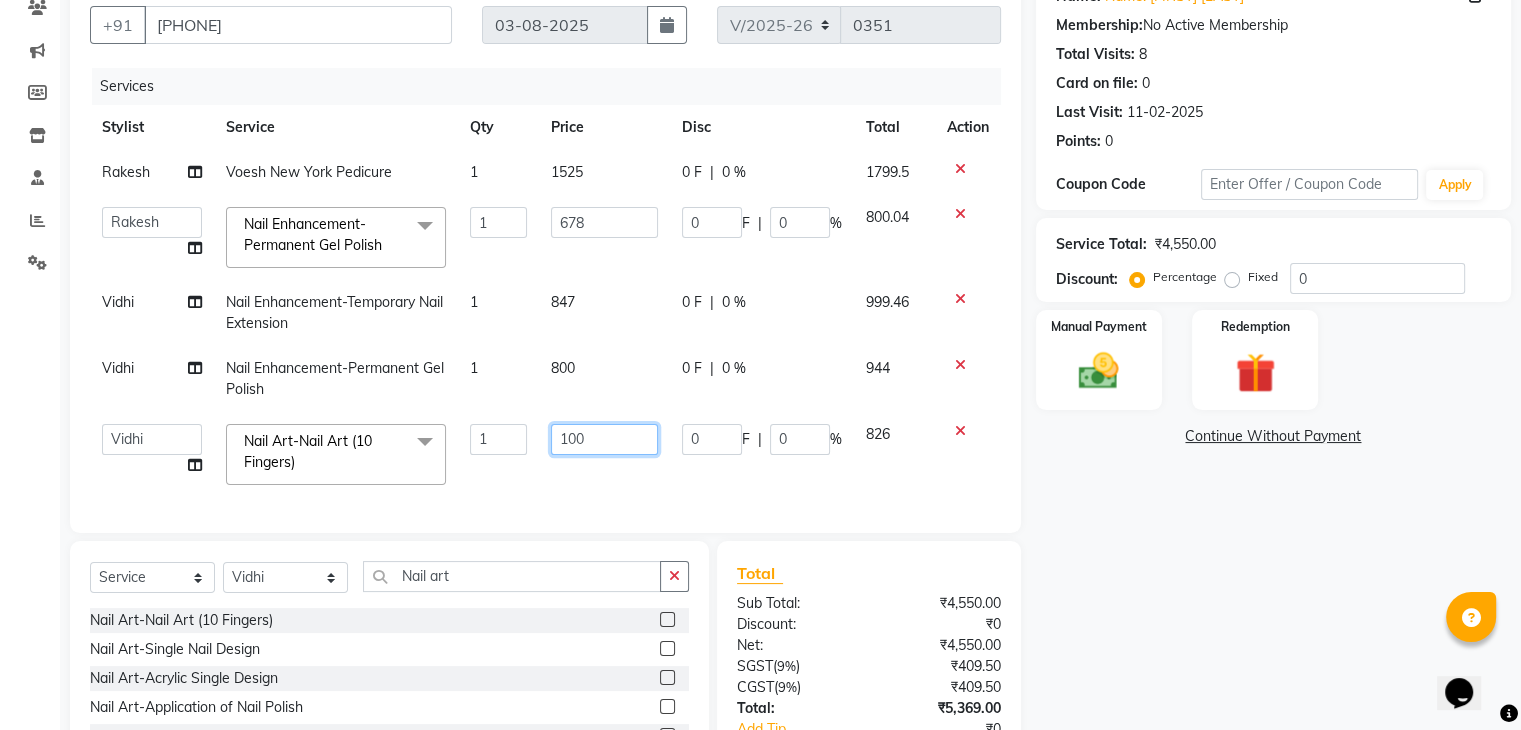 type on "1000" 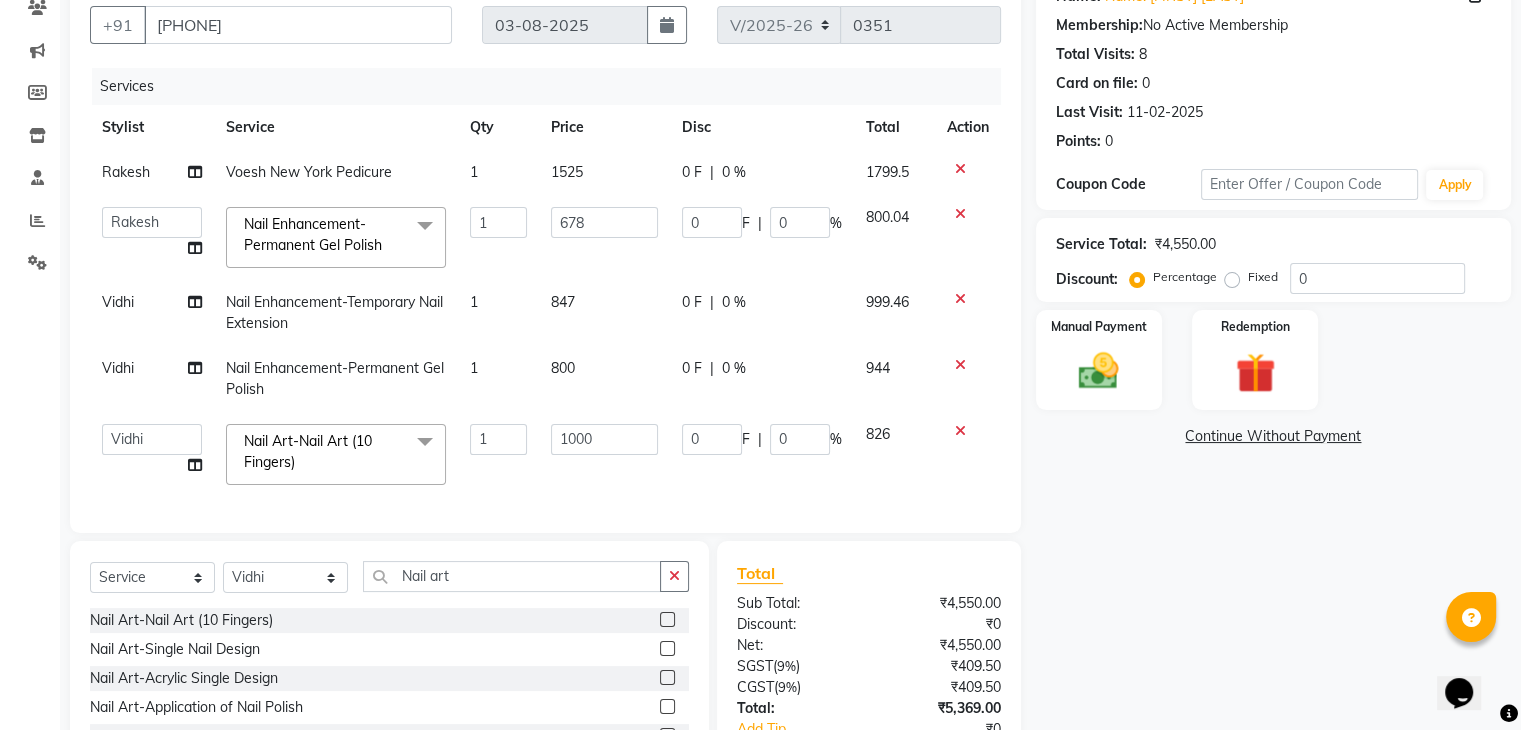 click on "Name: [FIRST] [LAST] Membership: No Active Membership Total Visits: 8 Card on file: 0 Last Visit: [DATE] Points: 0 Coupon Code Apply Service Total: ₹4,550.00 Discount: Percentage Fixed 0 Manual Payment Redemption Continue Without Payment" 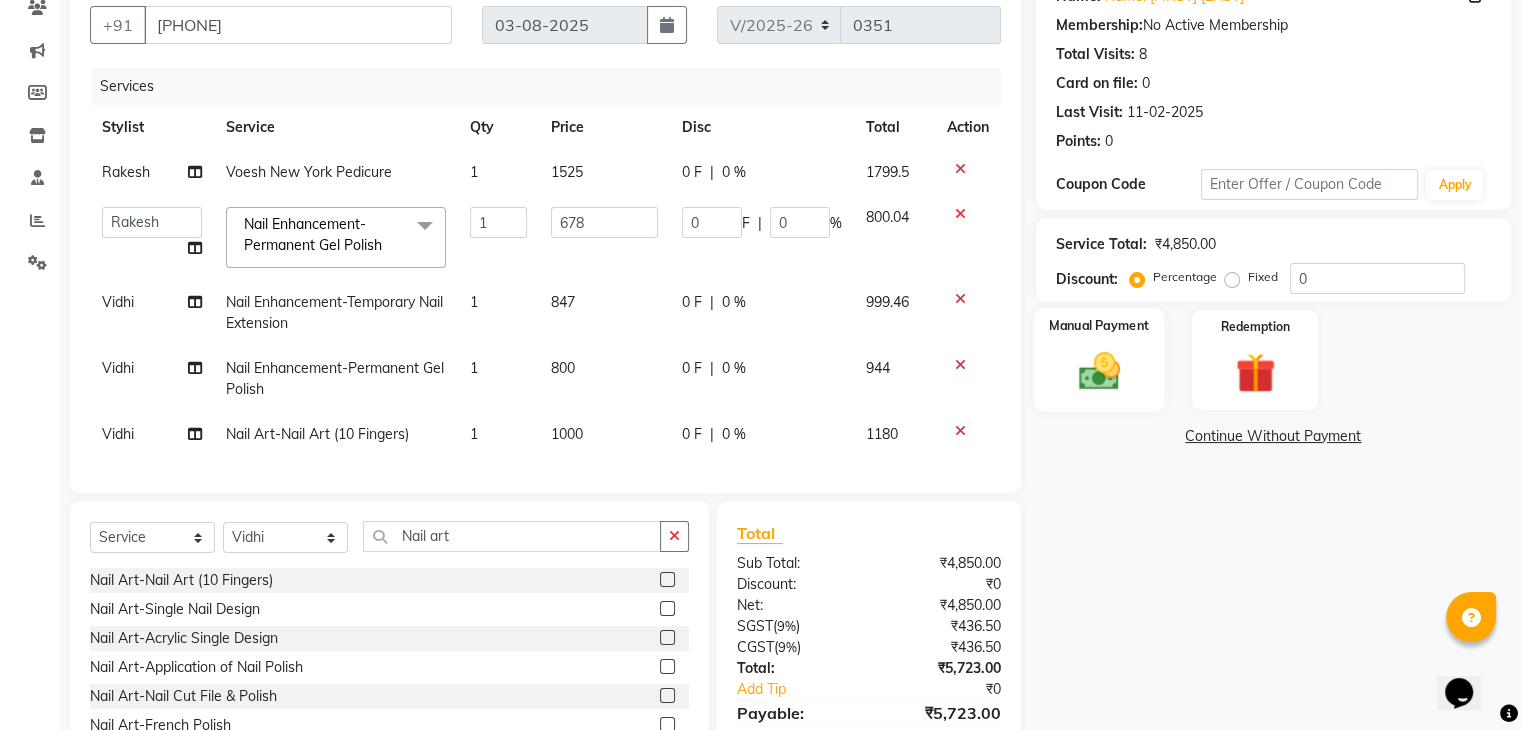 click 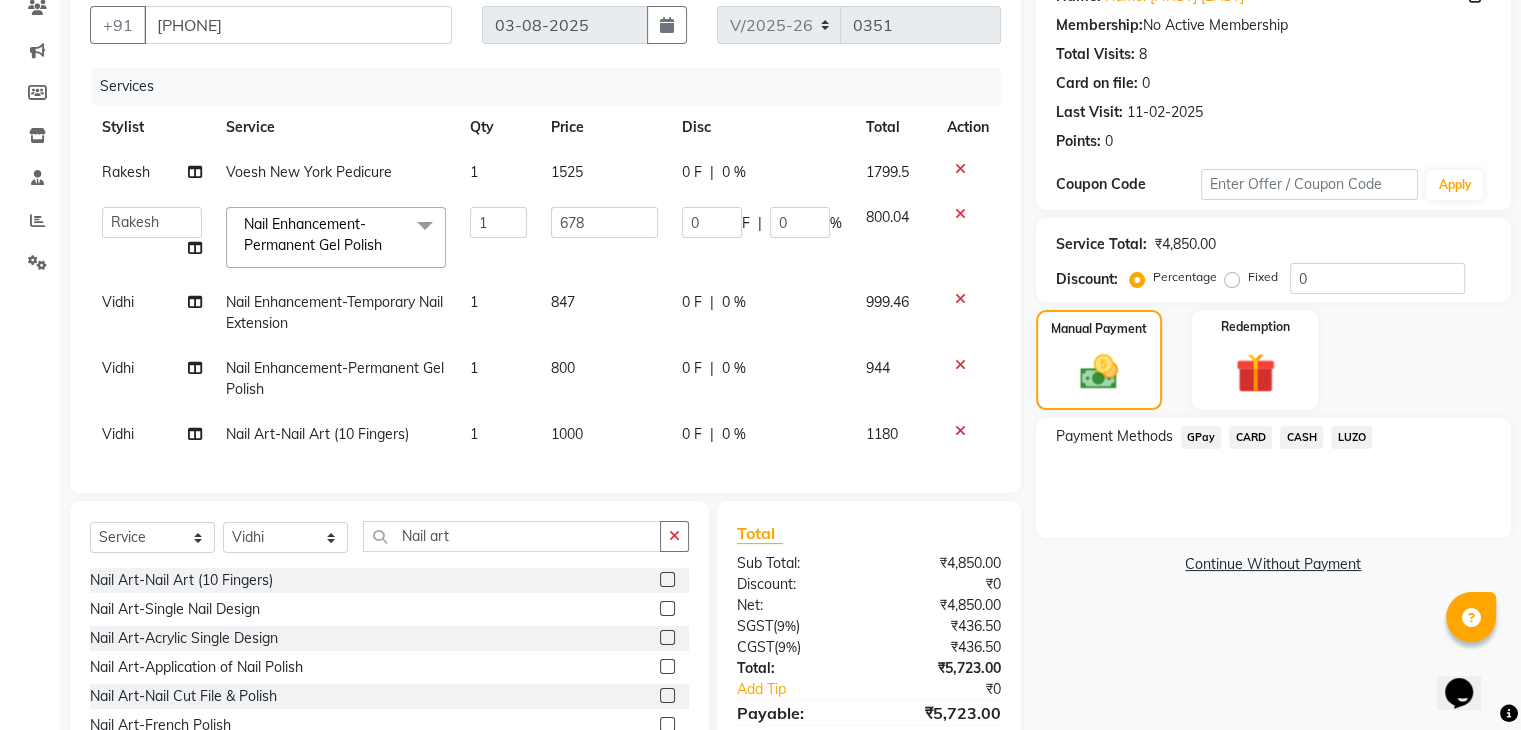 click on "GPay" 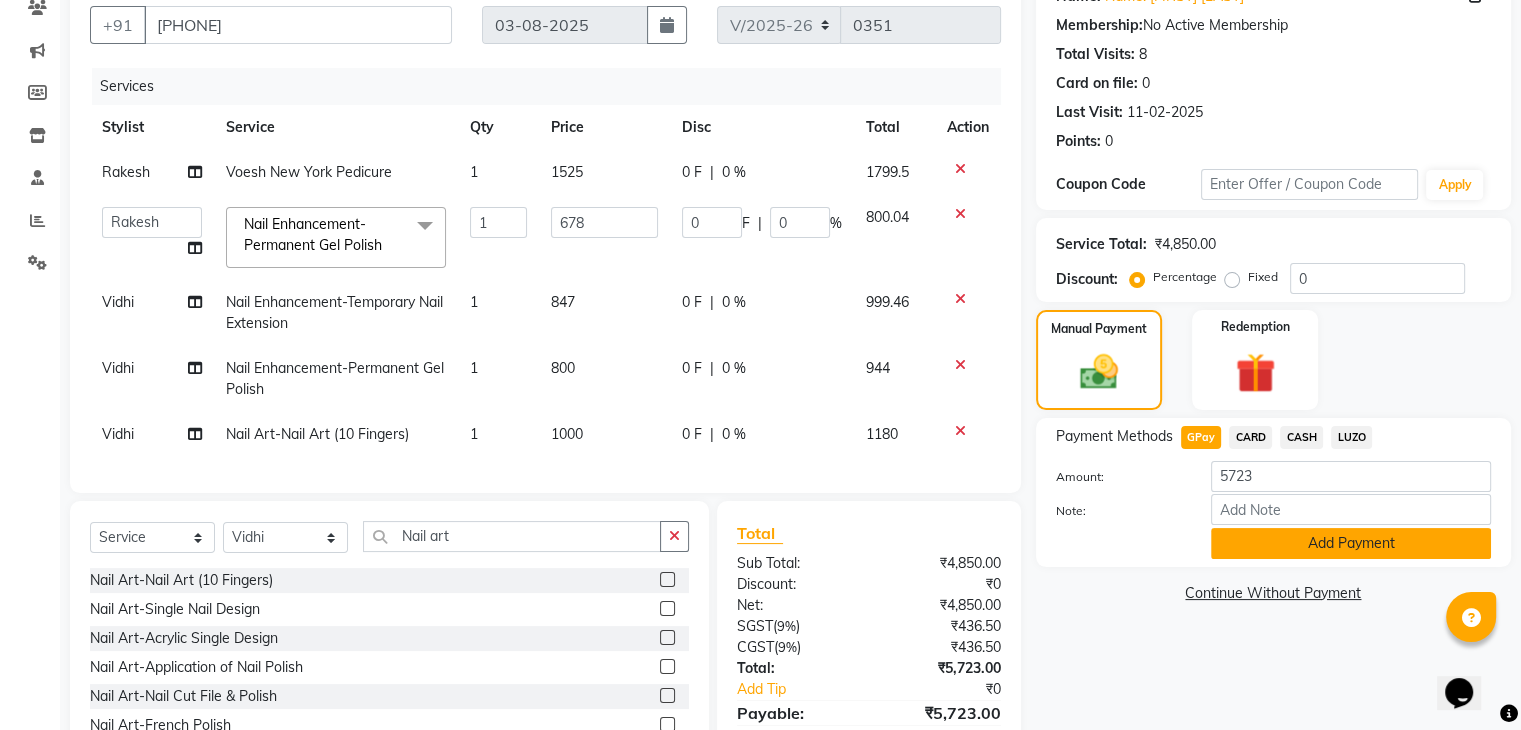click on "Add Payment" 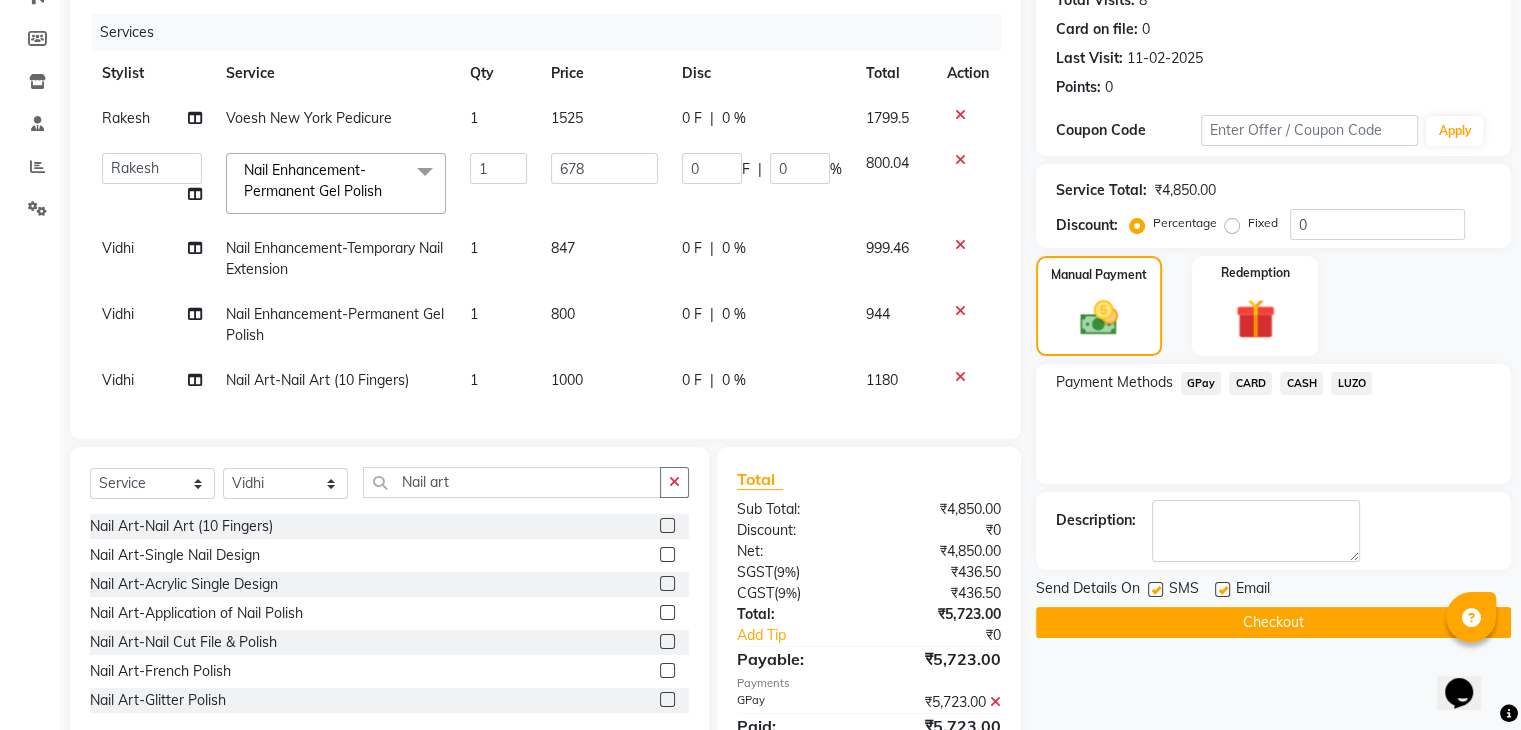 scroll, scrollTop: 280, scrollLeft: 0, axis: vertical 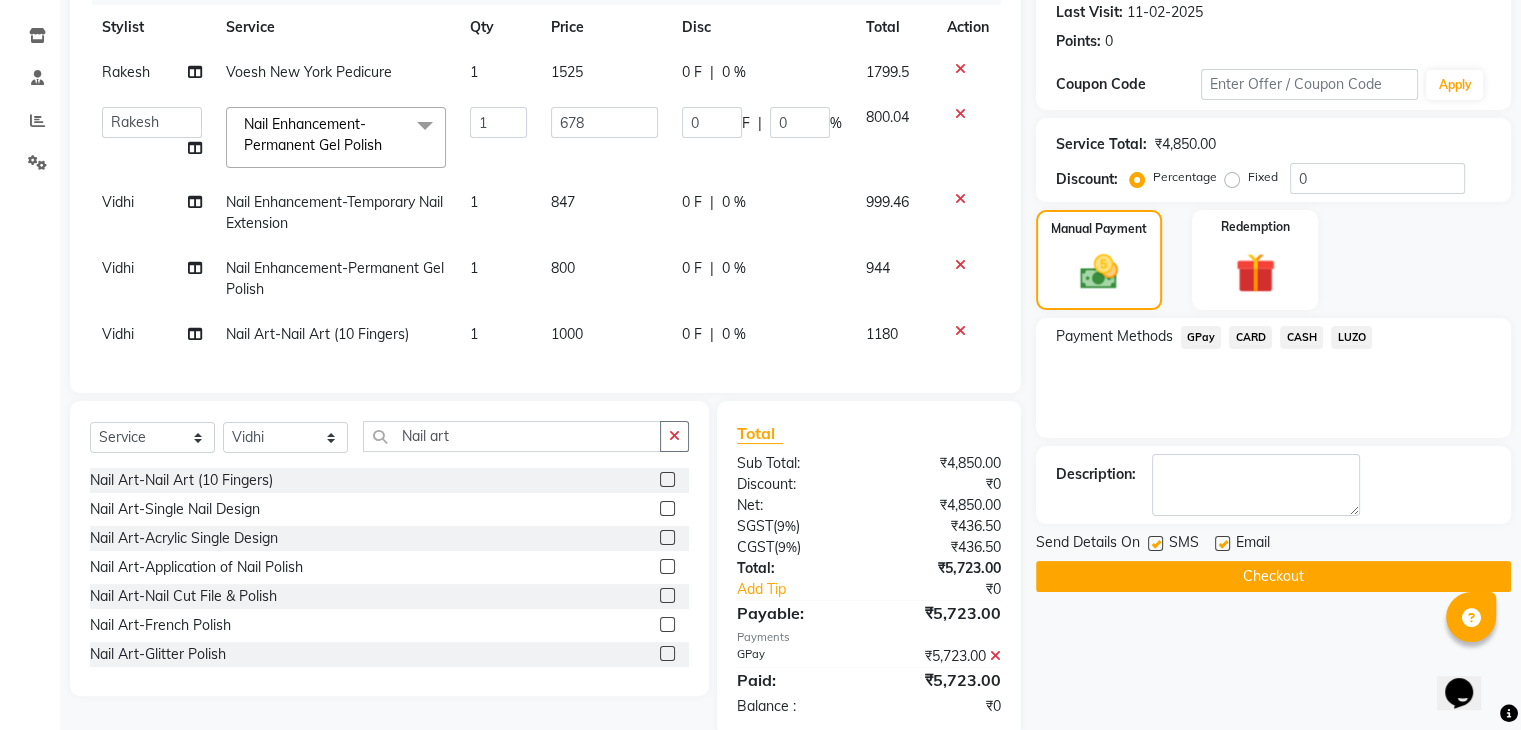 click 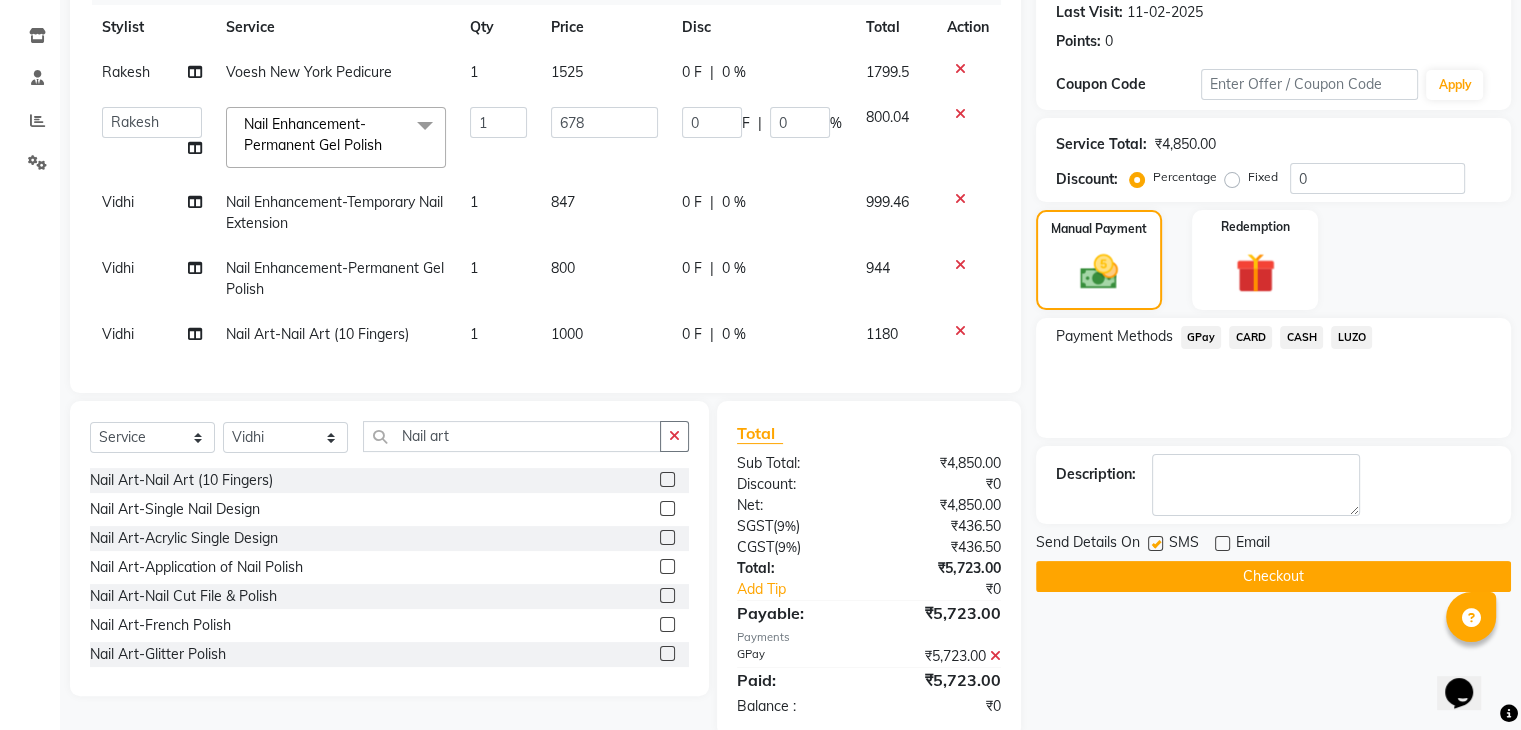 click on "Checkout" 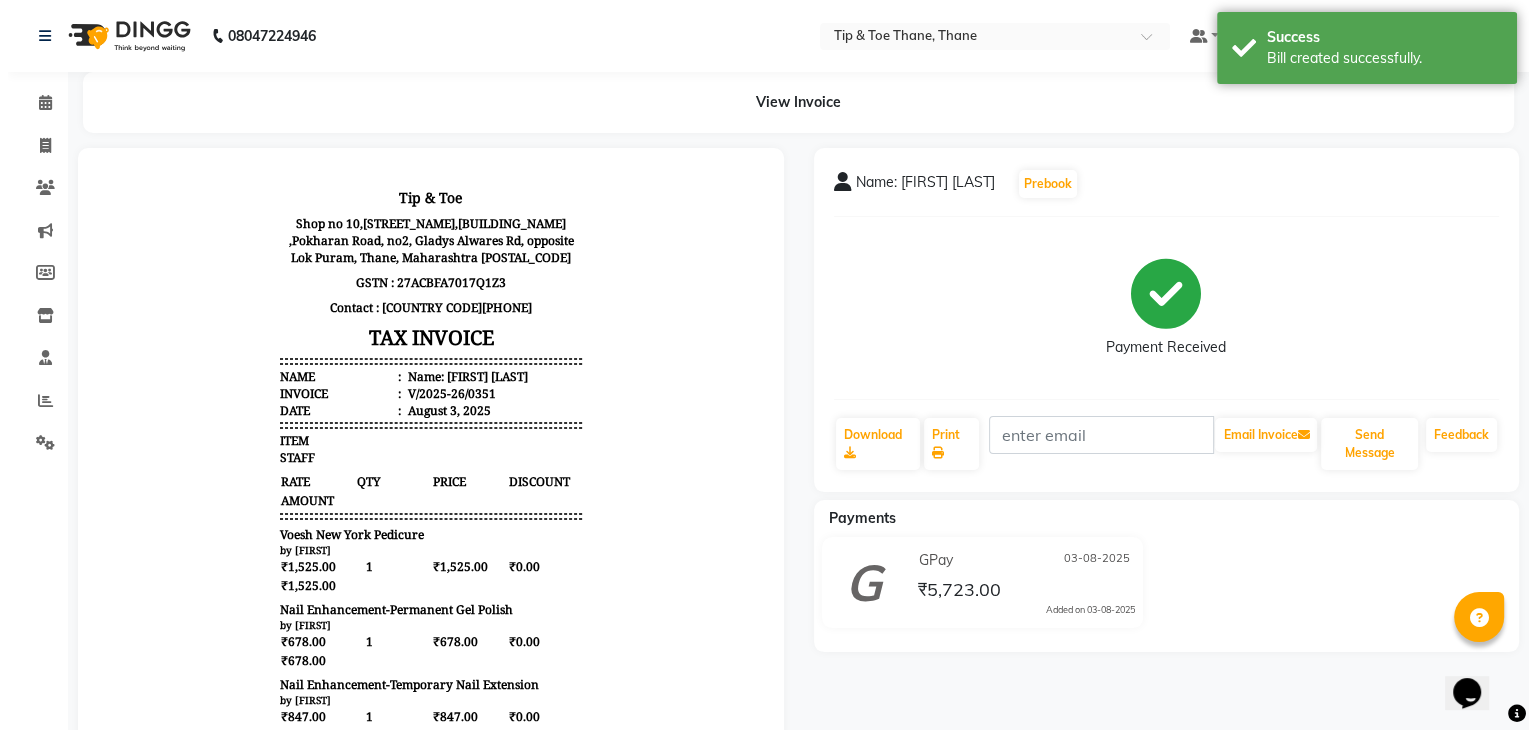 scroll, scrollTop: 0, scrollLeft: 0, axis: both 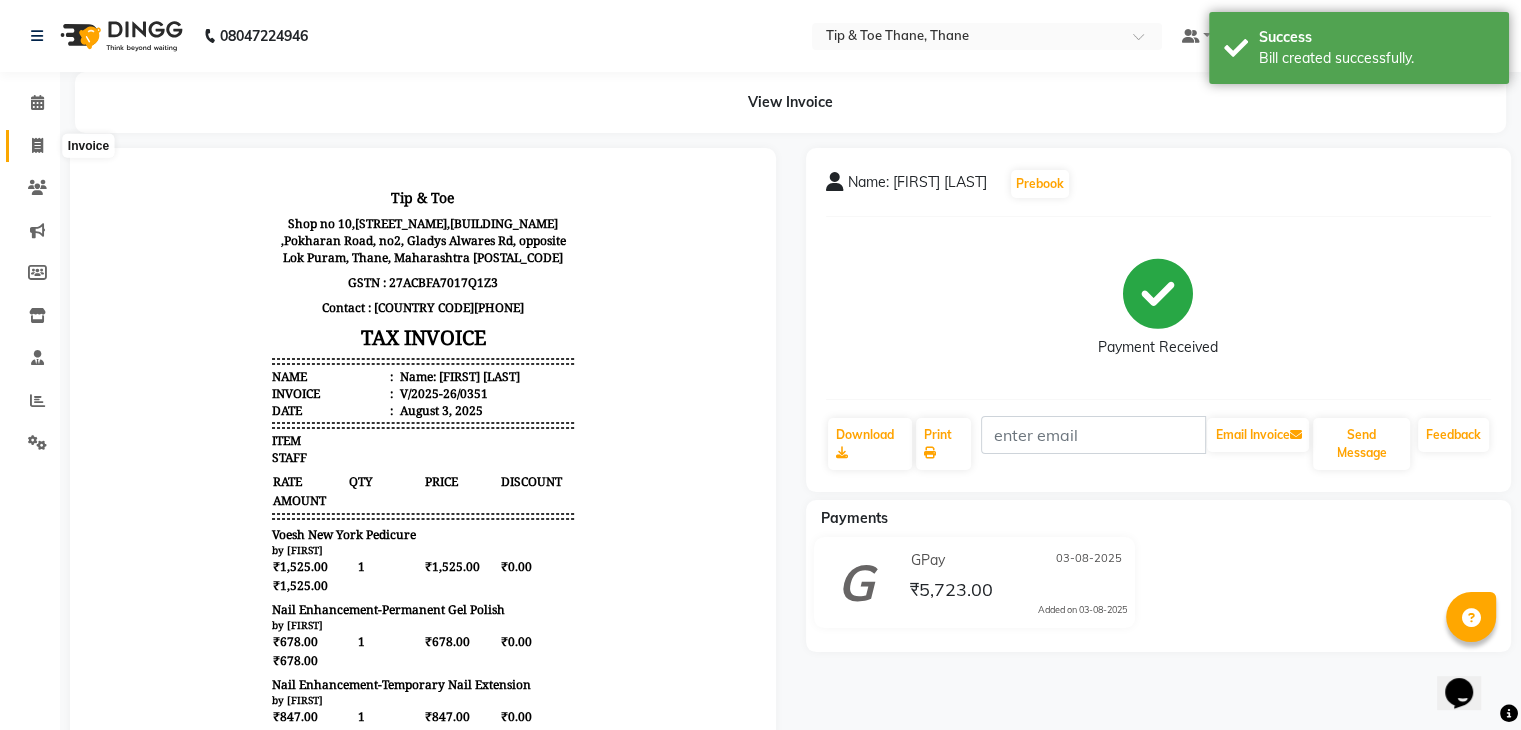 click 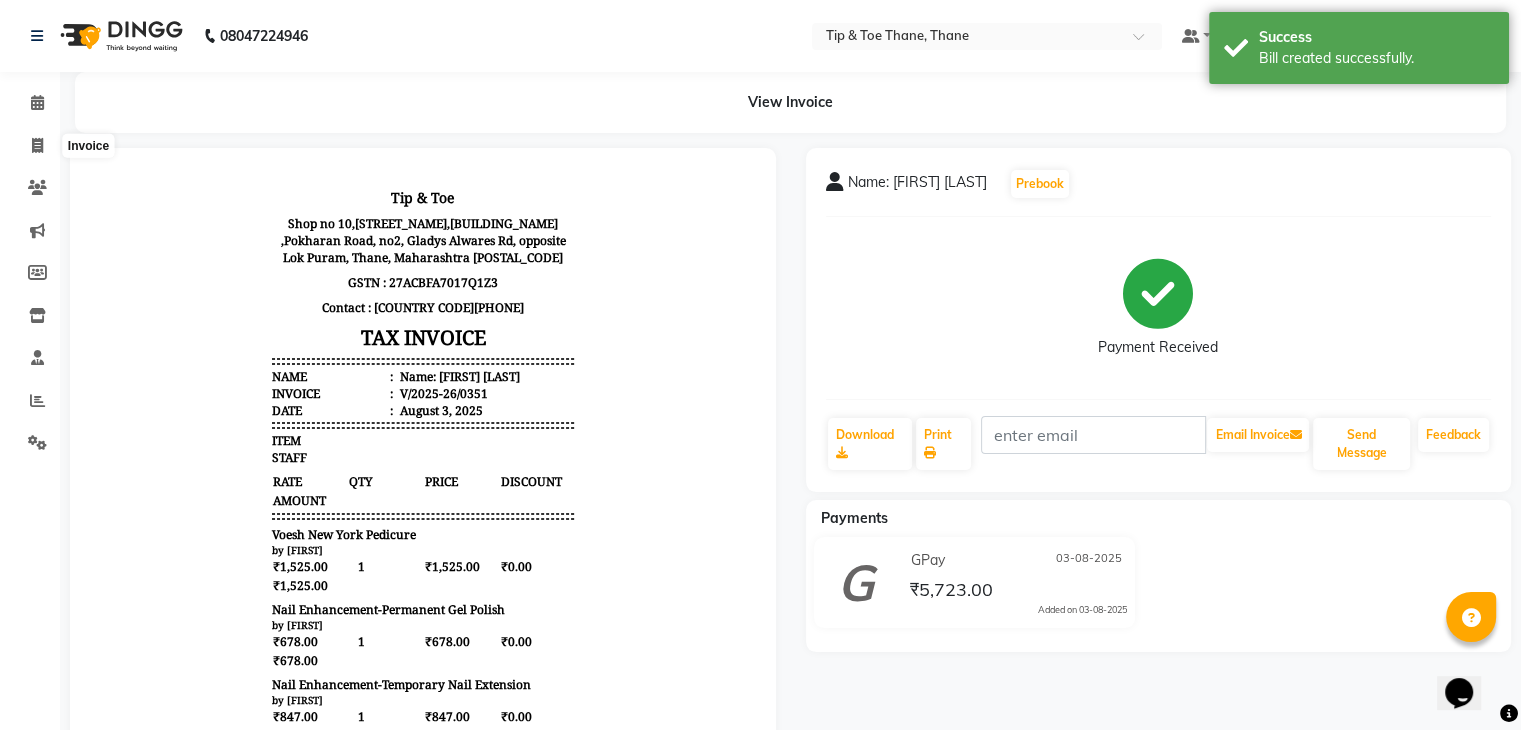 select on "5603" 